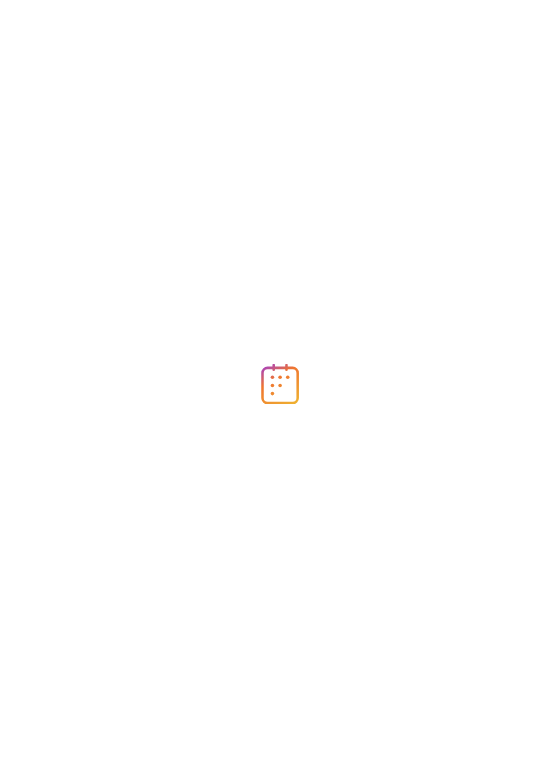 scroll, scrollTop: 0, scrollLeft: 0, axis: both 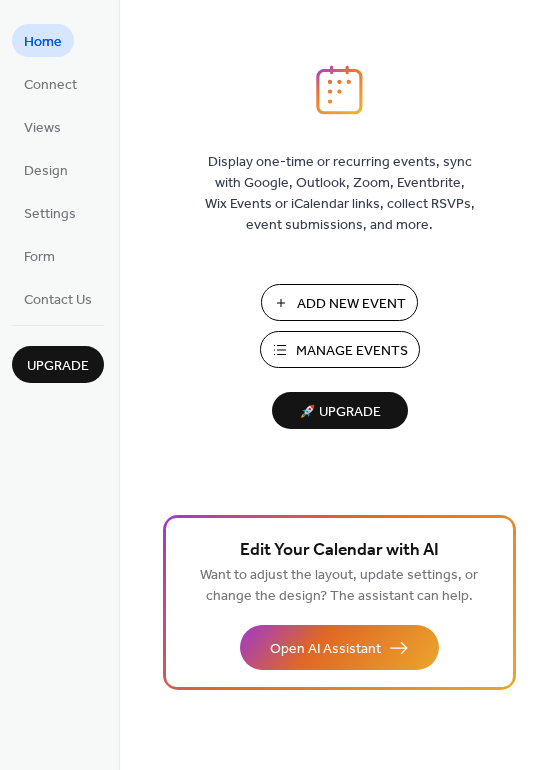 click on "Manage Events" at bounding box center (352, 351) 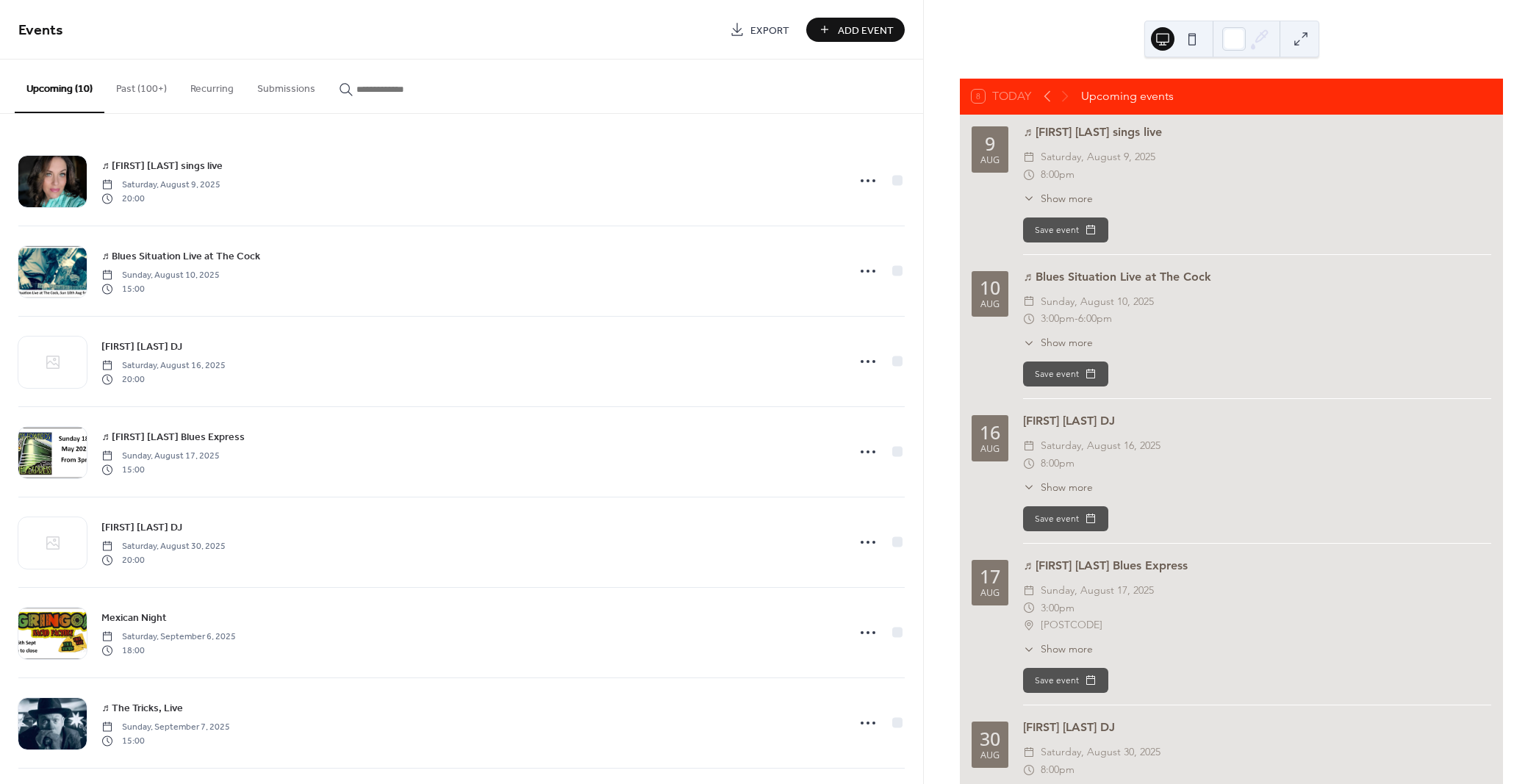 scroll, scrollTop: 0, scrollLeft: 0, axis: both 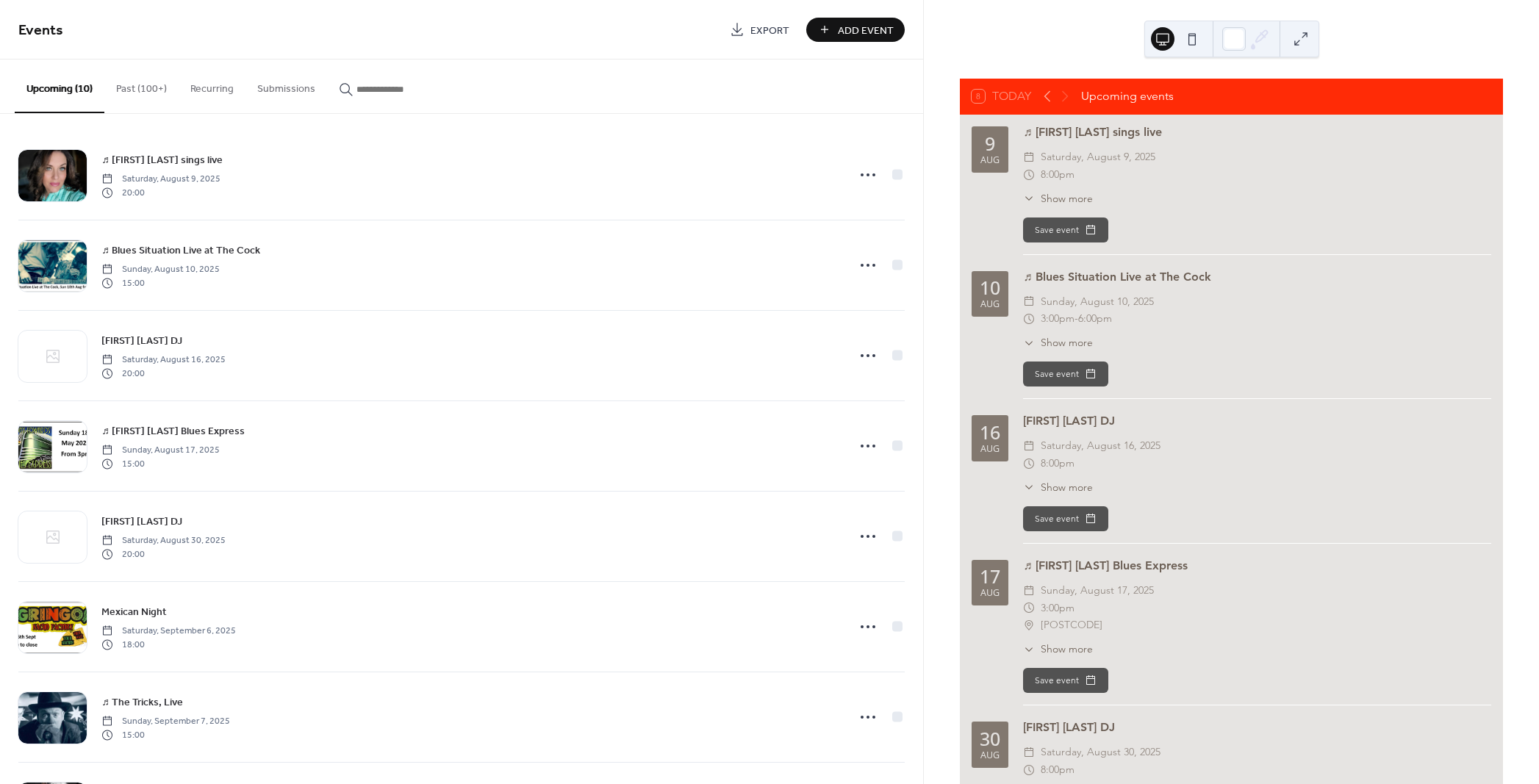 click on "Add Event" at bounding box center [866, 30] 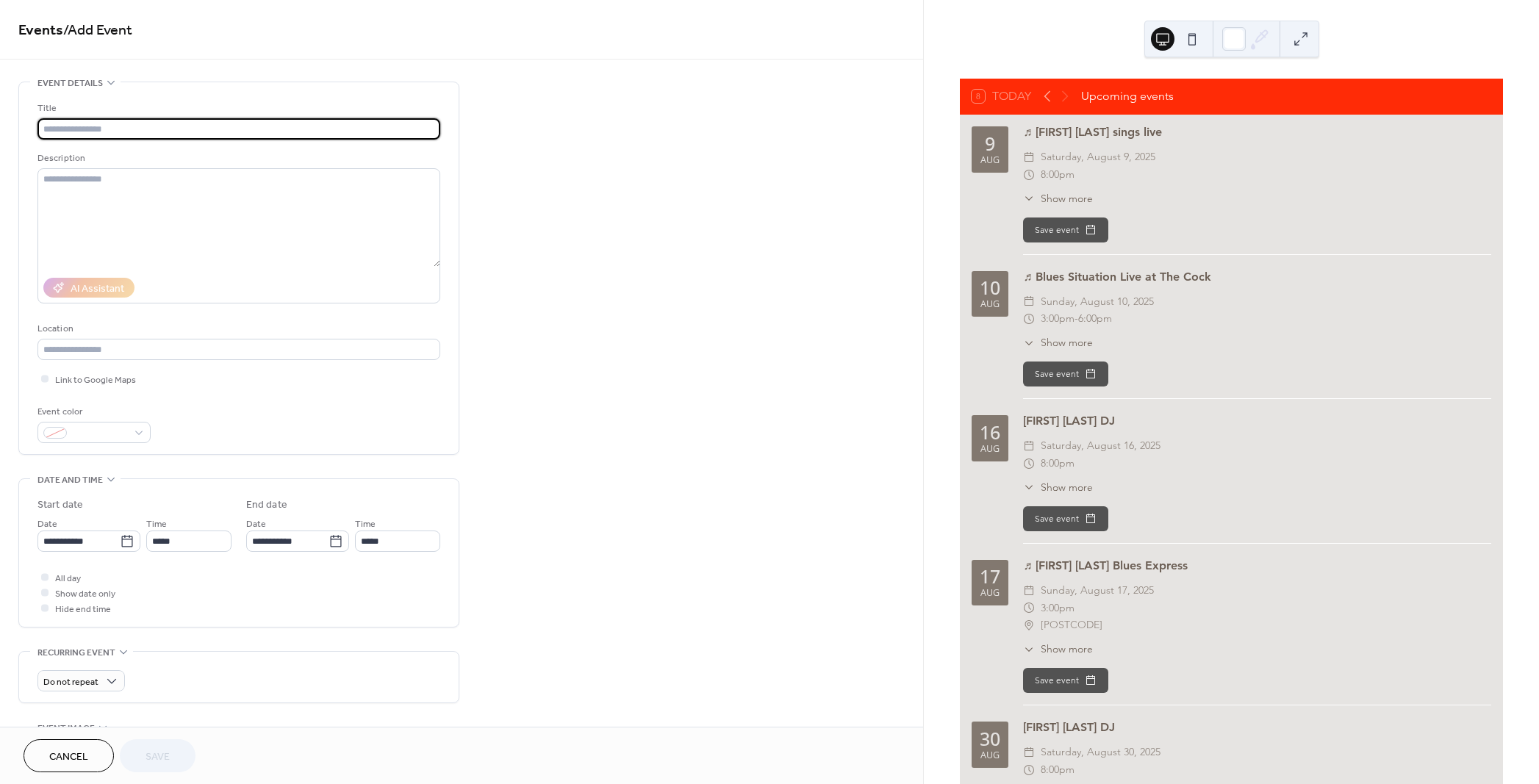click at bounding box center (239, 129) 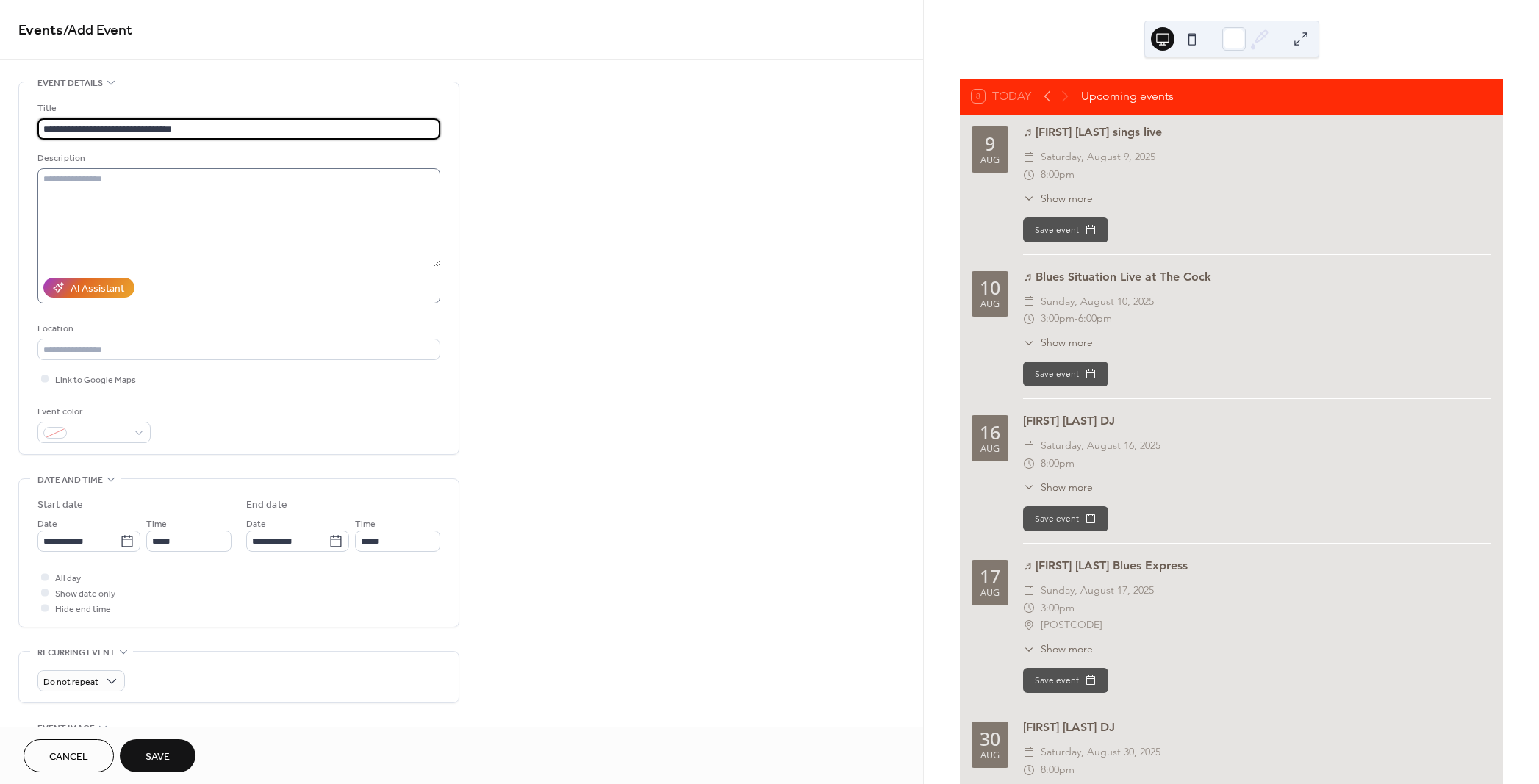 type on "**********" 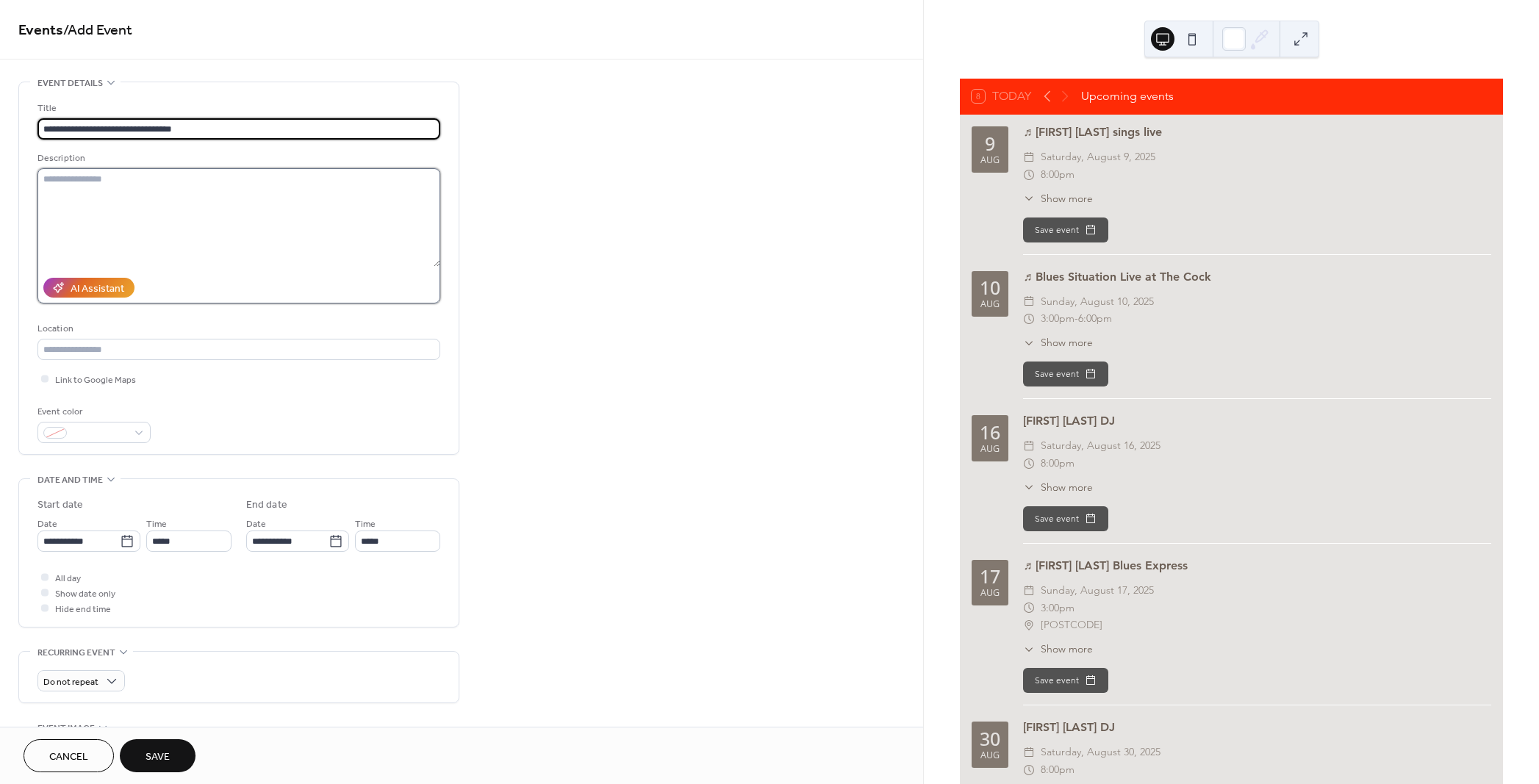 click at bounding box center [239, 217] 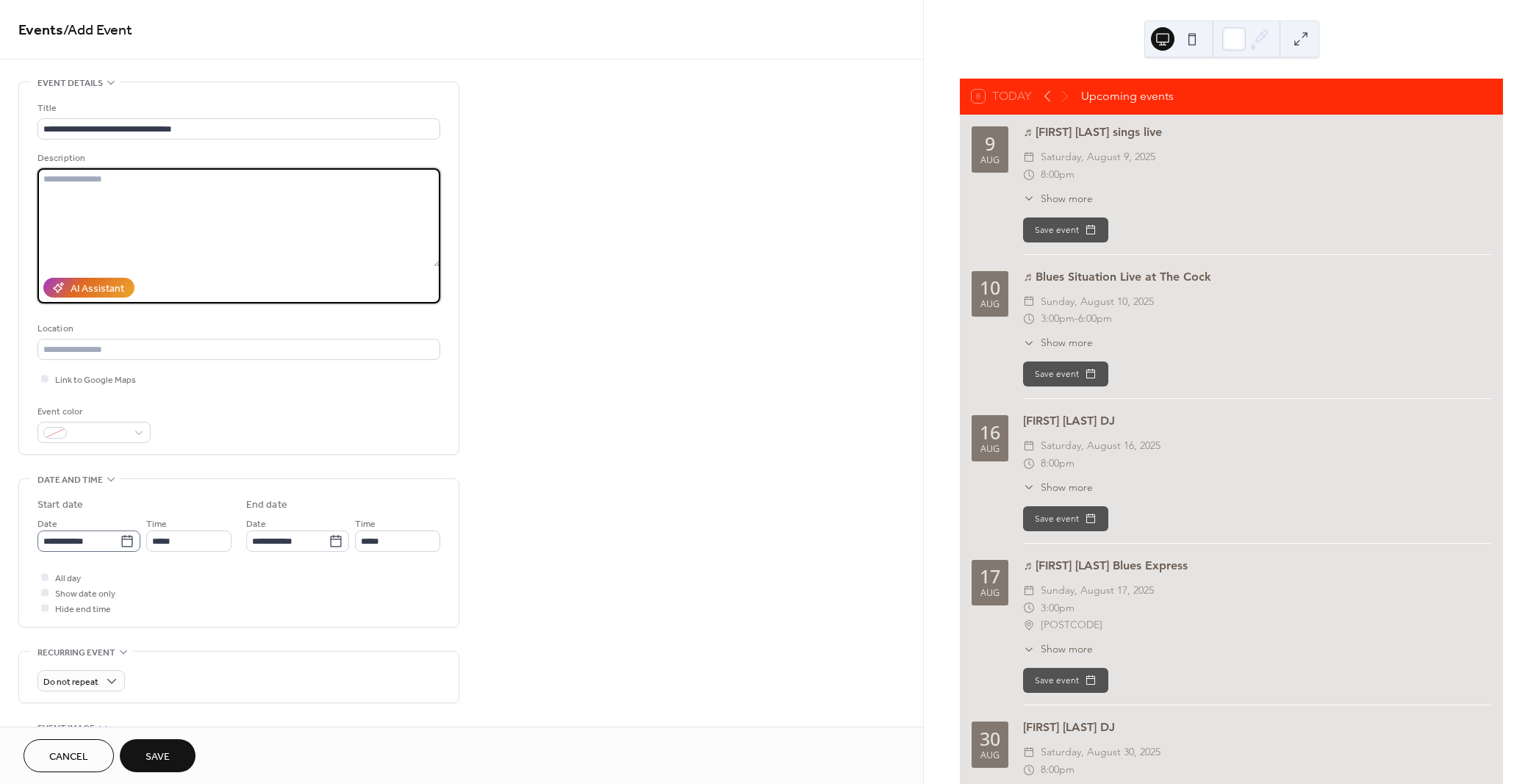 click 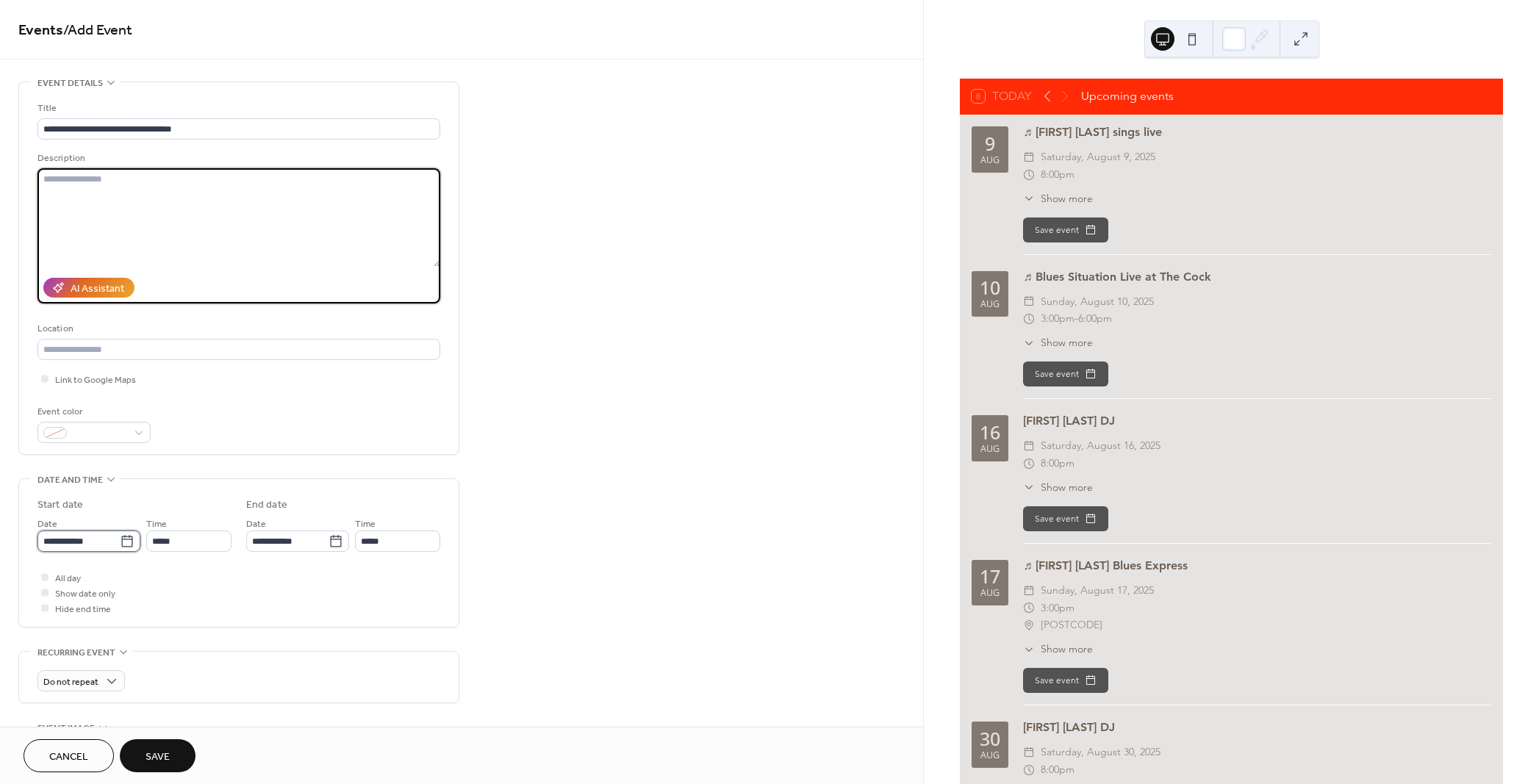 click on "**********" at bounding box center (79, 541) 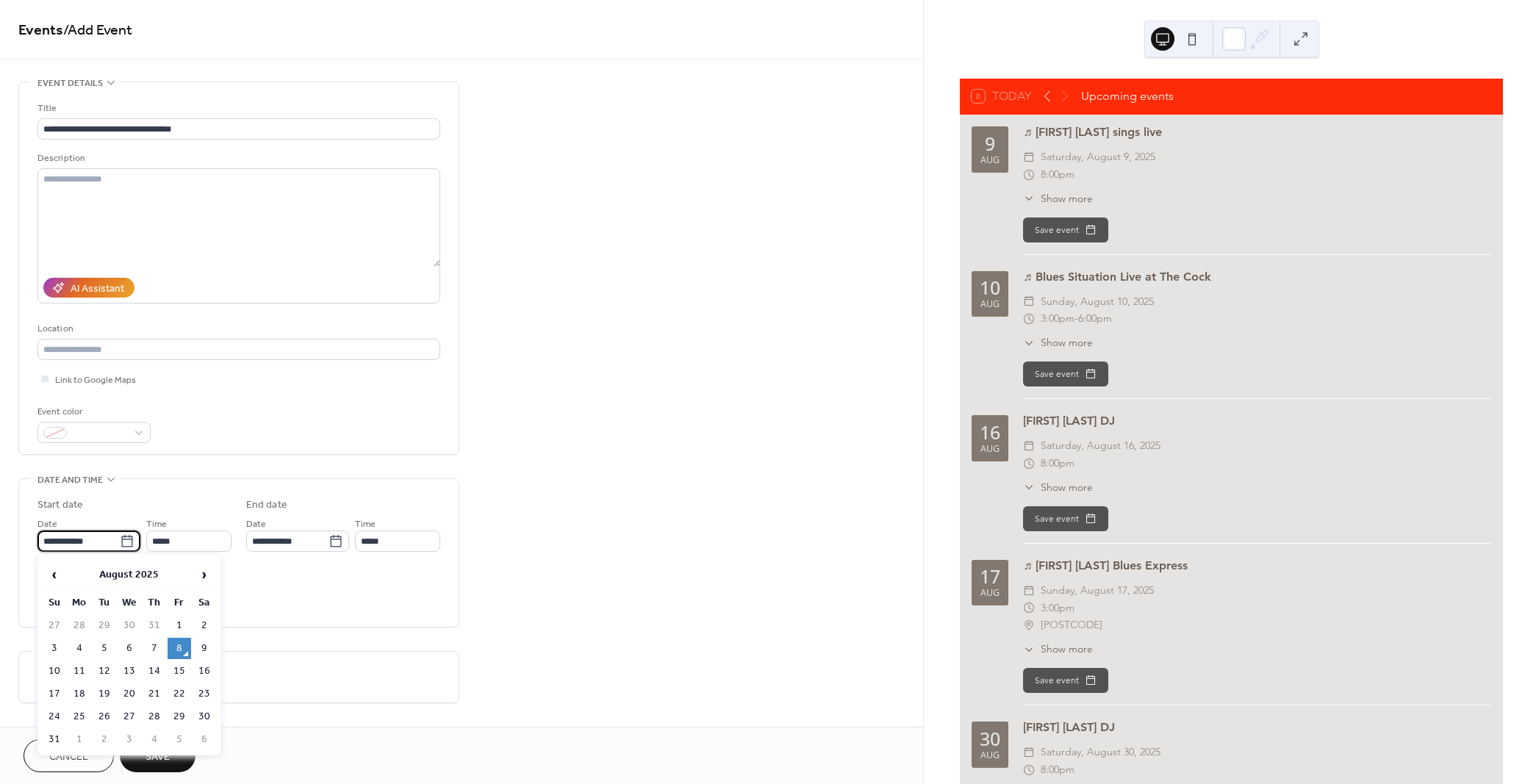 click on "30" at bounding box center (204, 716) 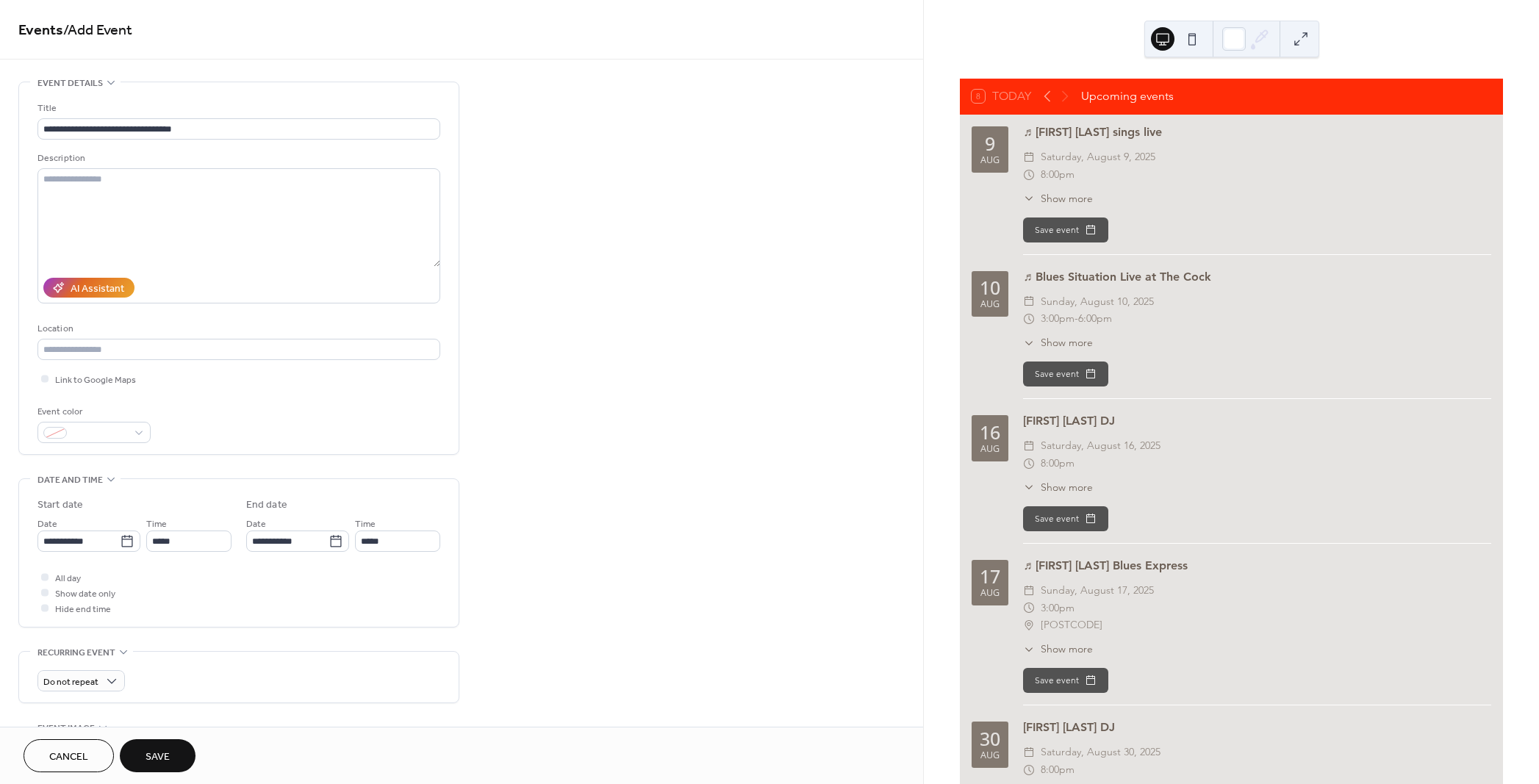 type on "**********" 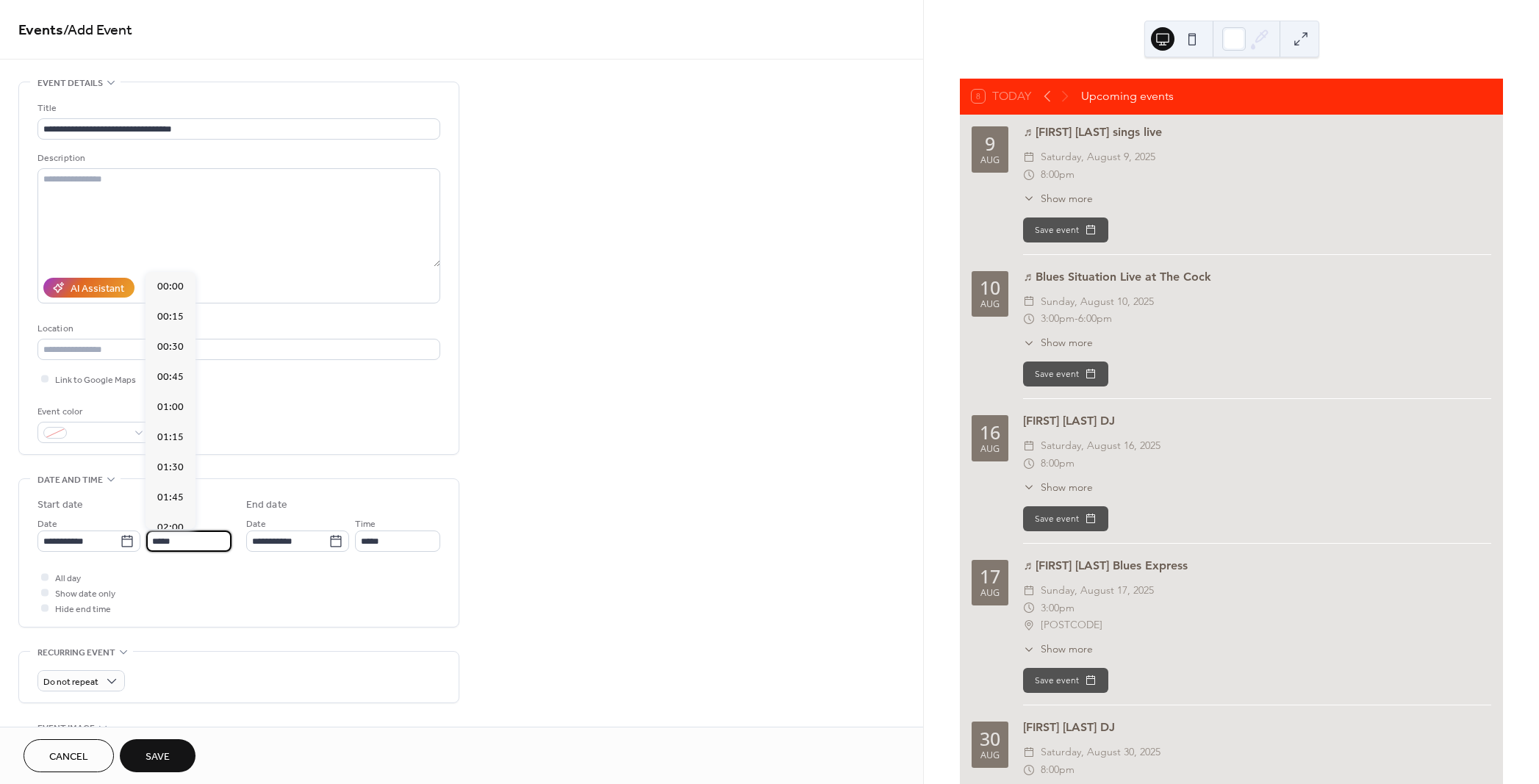 click on "*****" at bounding box center (189, 541) 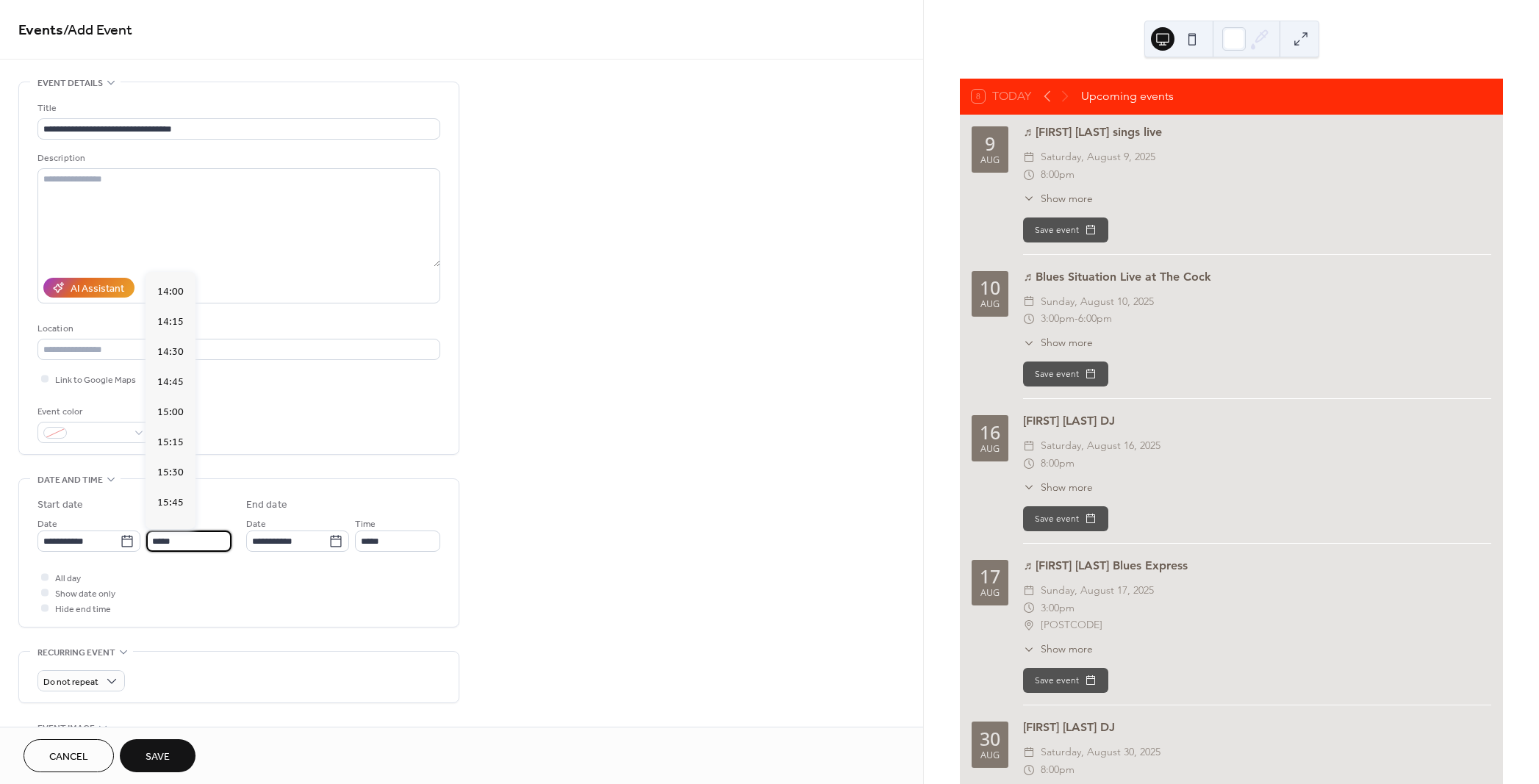 scroll, scrollTop: 1700, scrollLeft: 0, axis: vertical 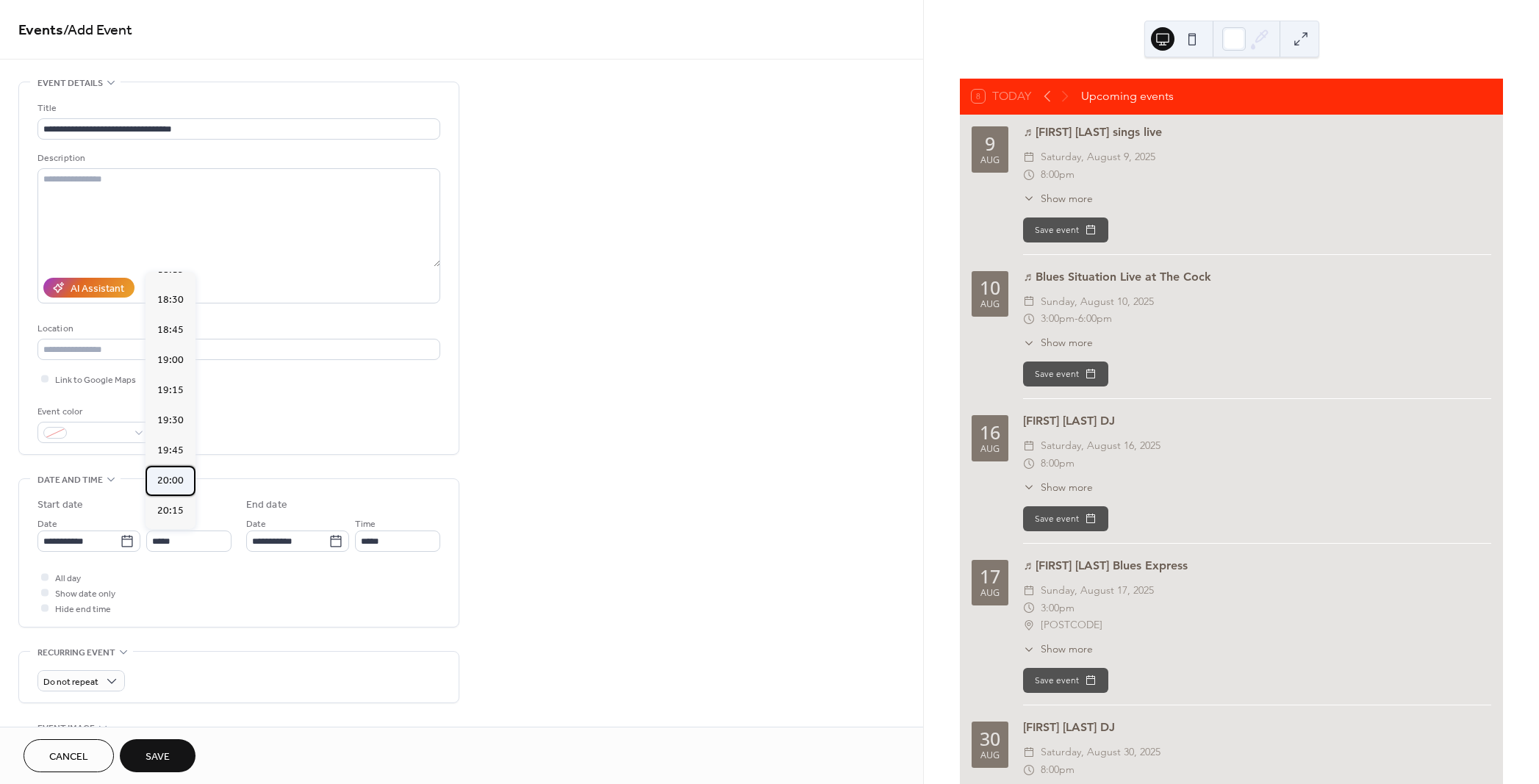 click on "20:00" at bounding box center (171, 481) 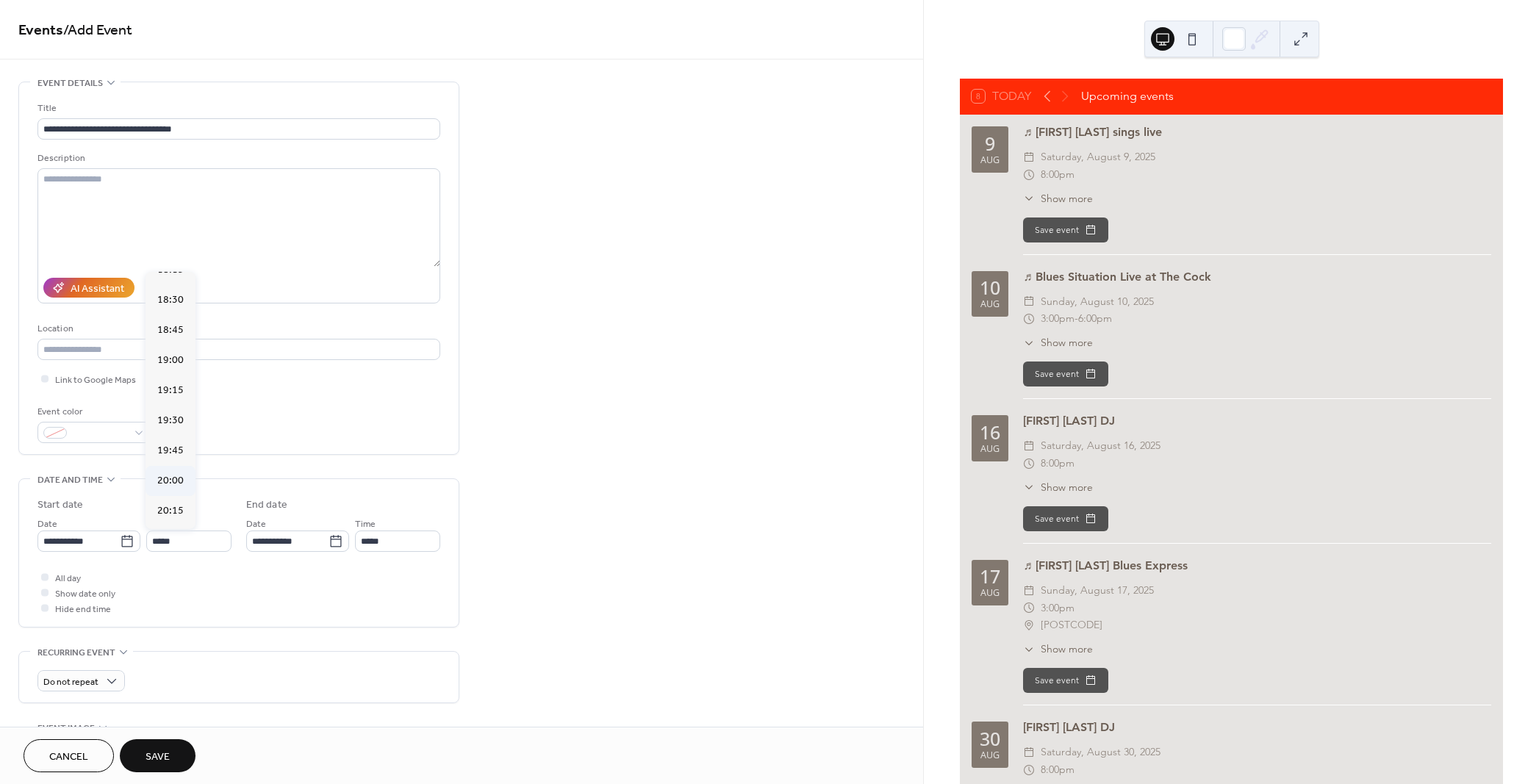 type on "*****" 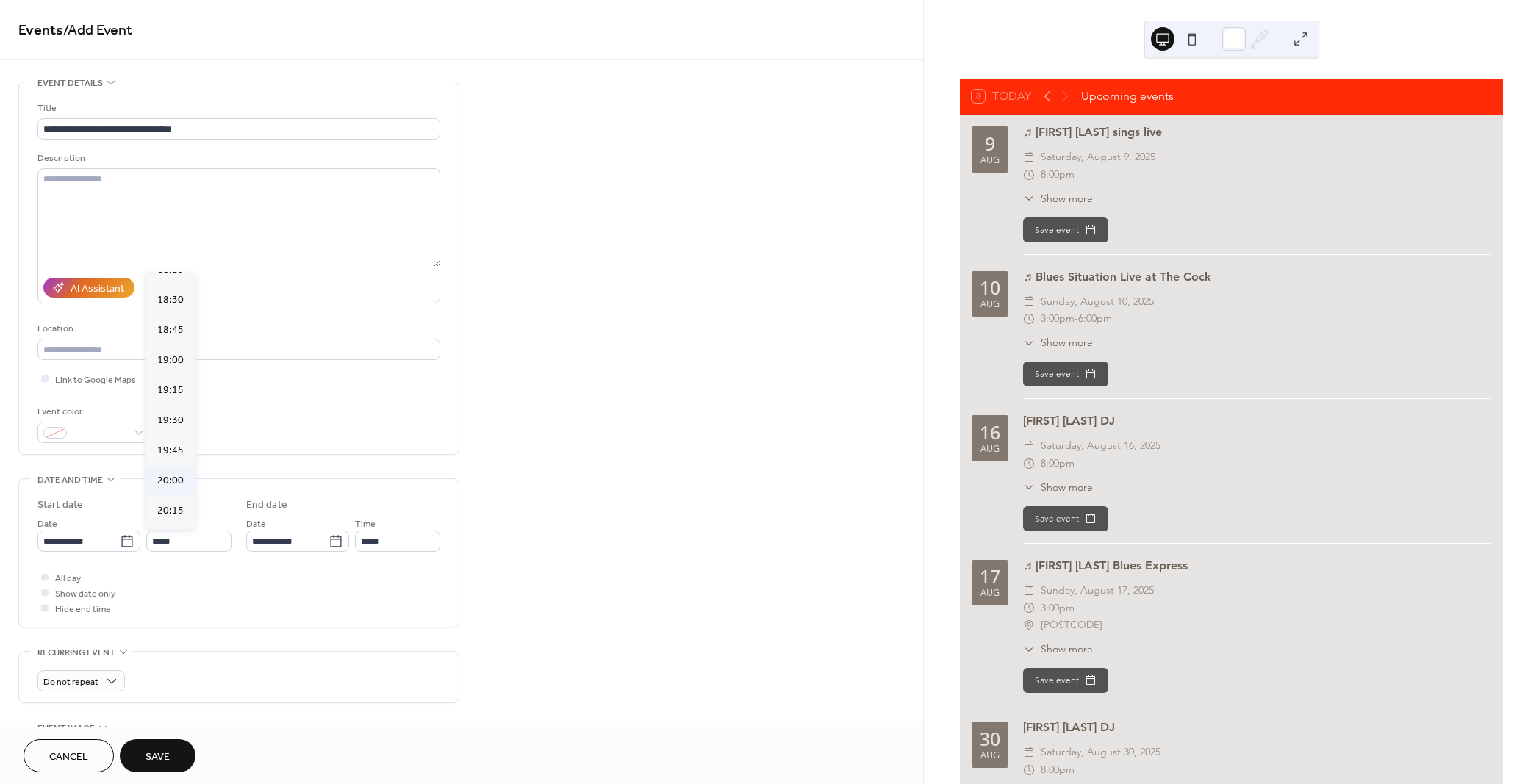 type on "*****" 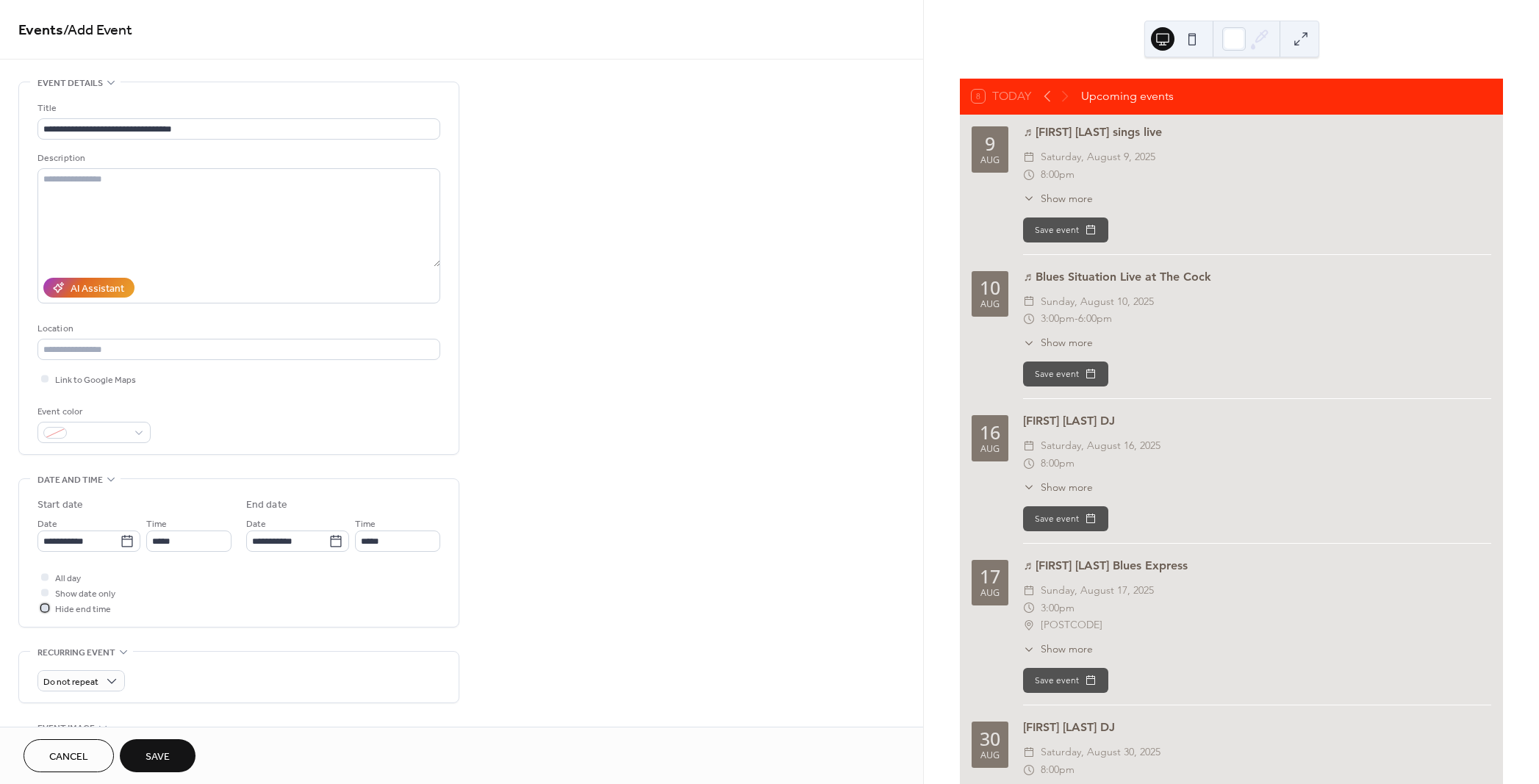 click on "Hide end time" at bounding box center [83, 609] 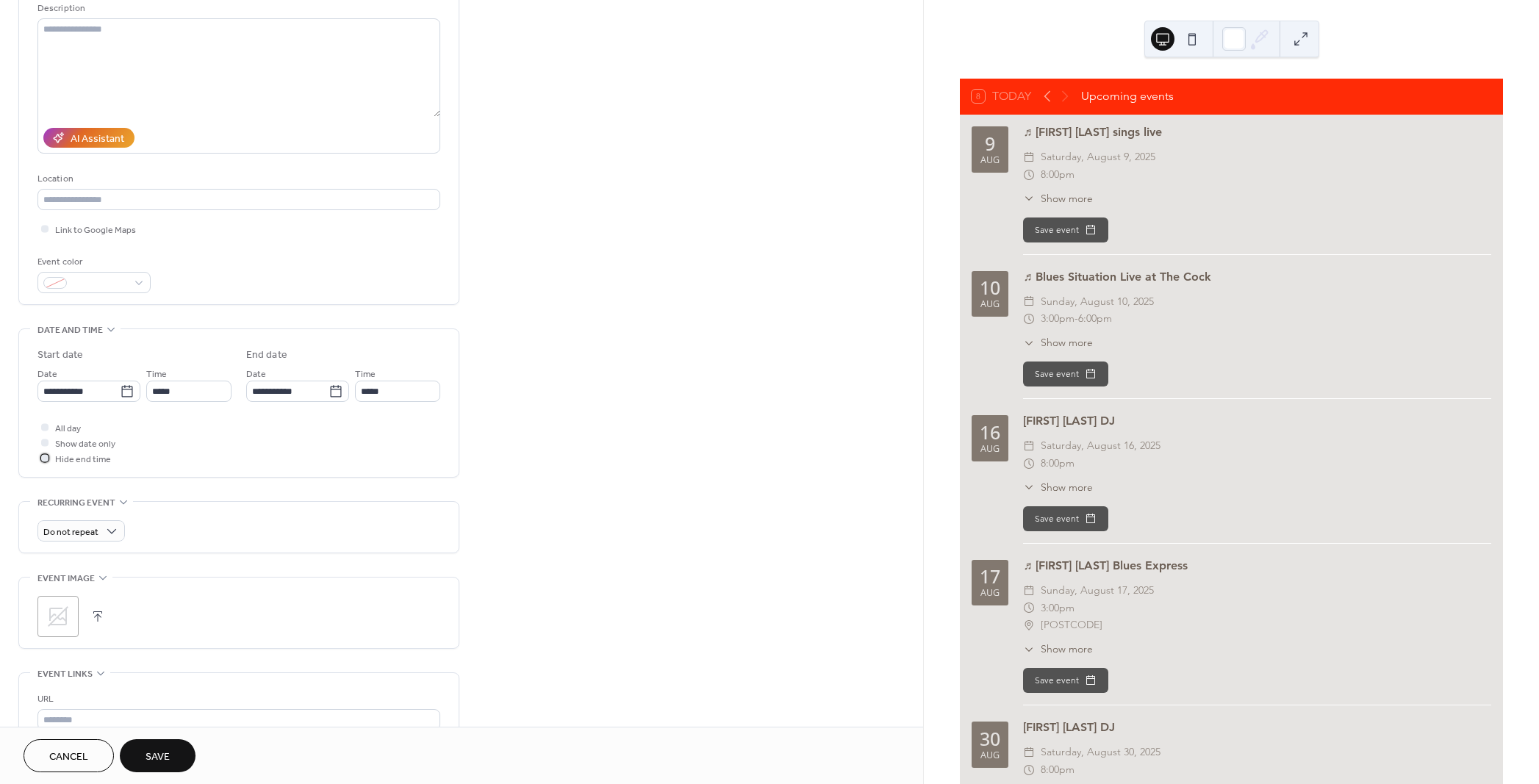 scroll, scrollTop: 178, scrollLeft: 0, axis: vertical 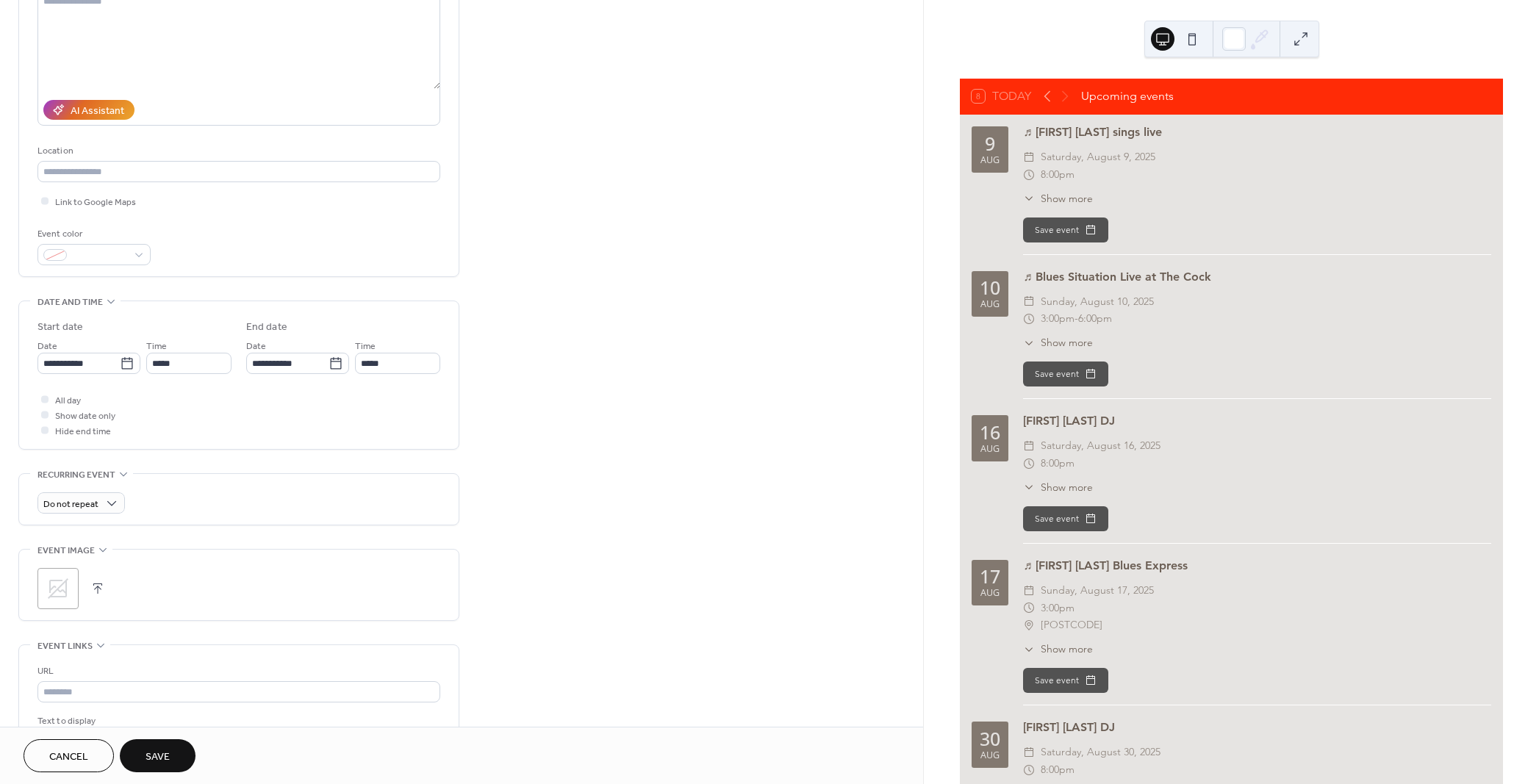 click at bounding box center [98, 589] 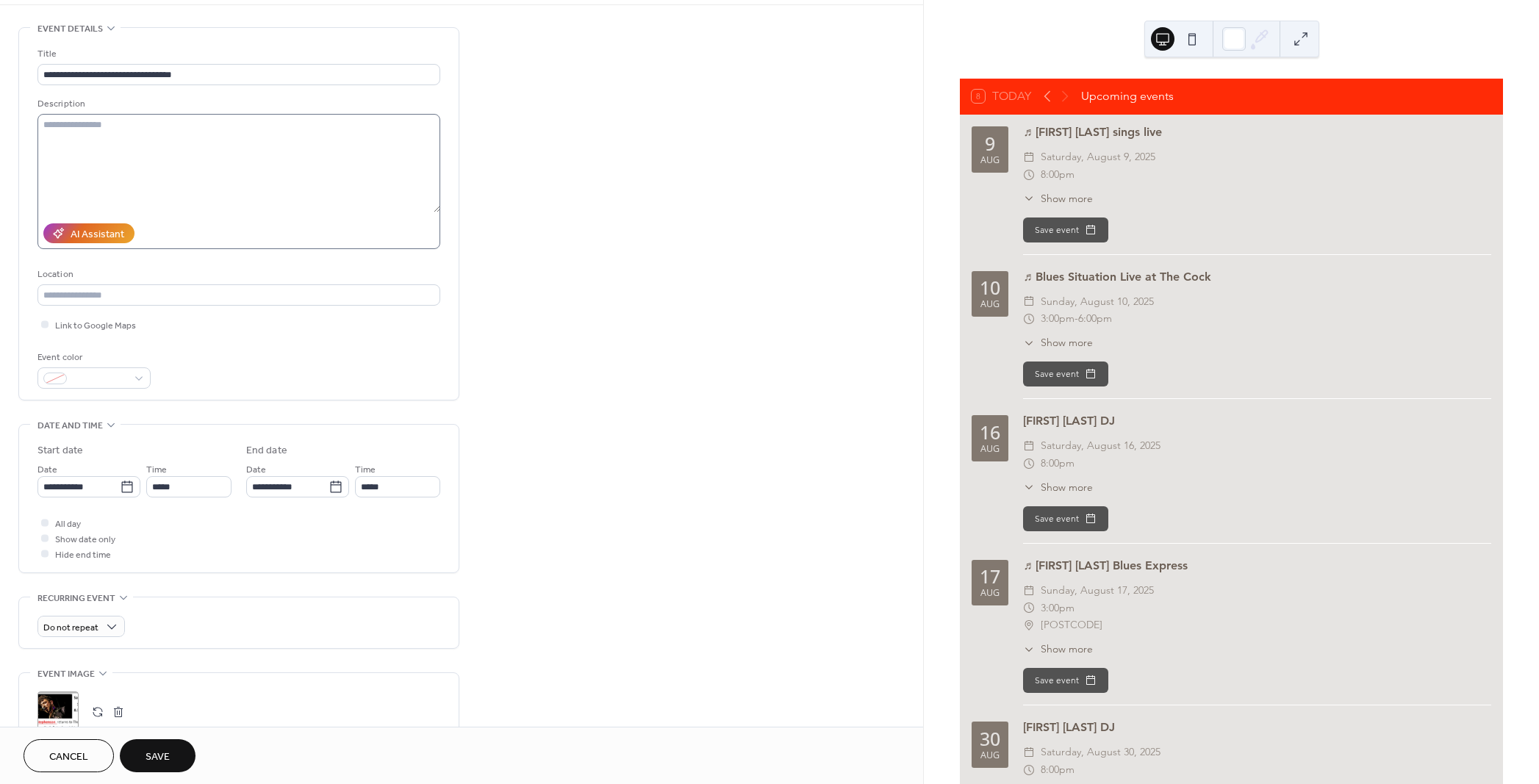 scroll, scrollTop: 0, scrollLeft: 0, axis: both 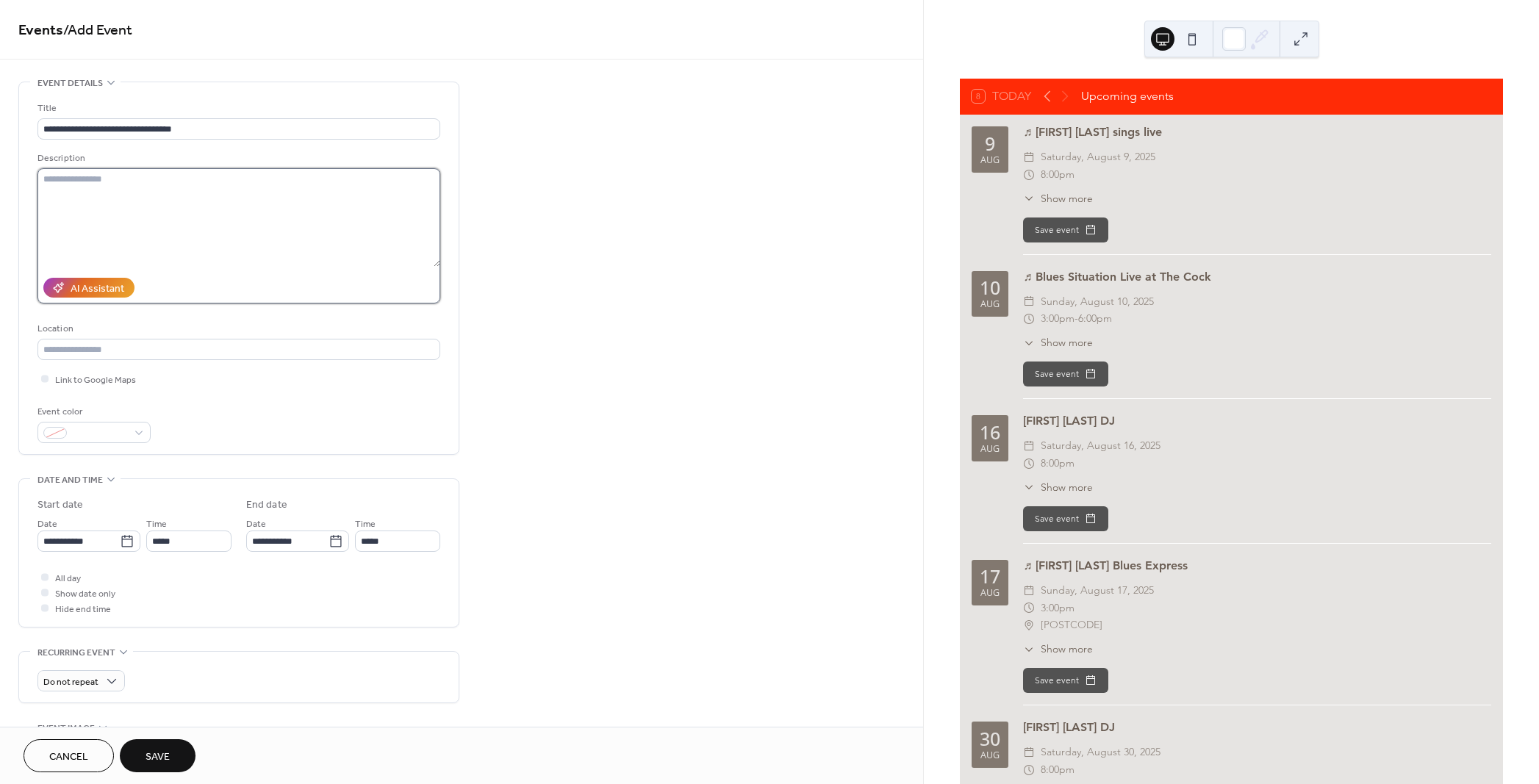 click at bounding box center [239, 217] 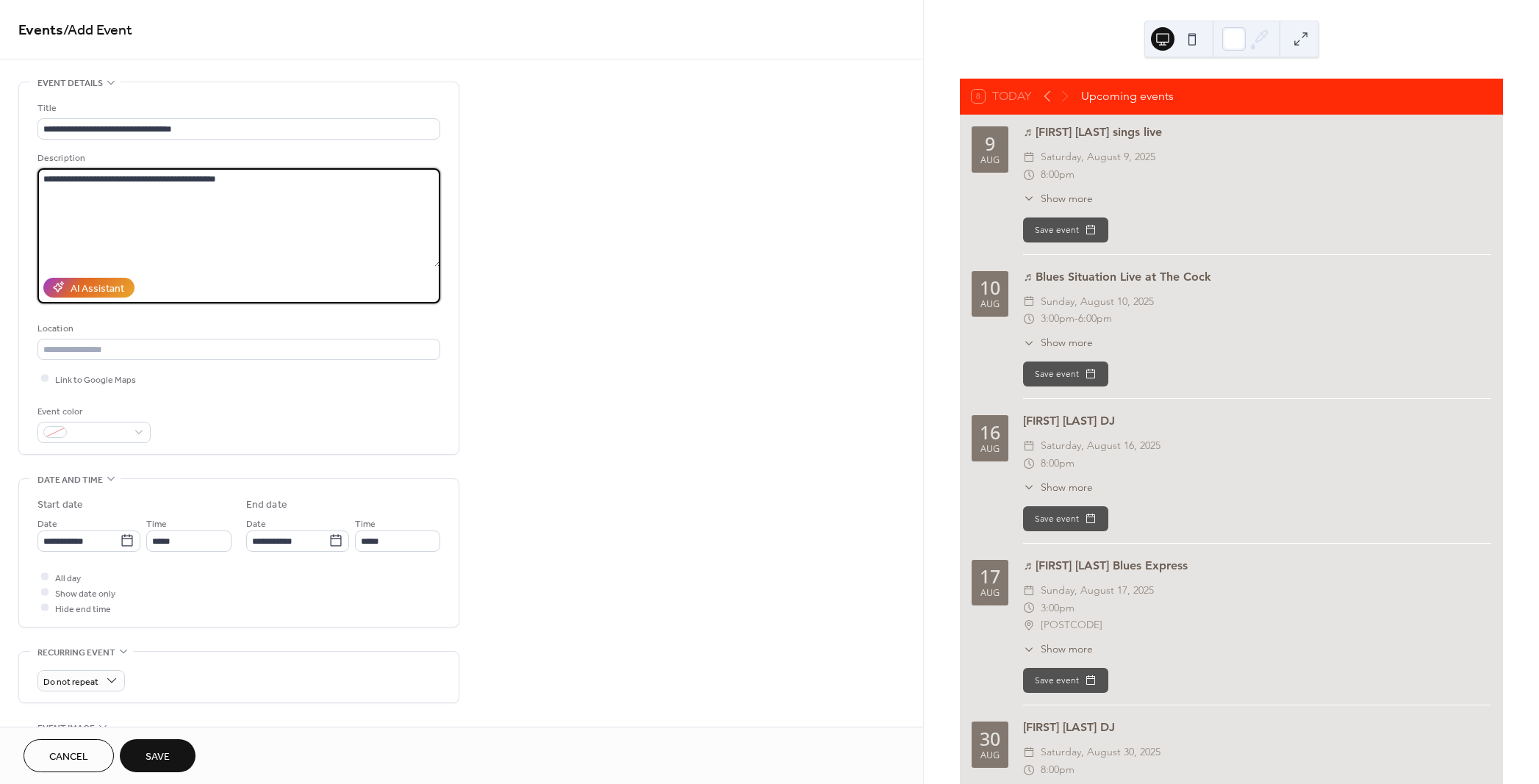 click on "**********" at bounding box center [239, 217] 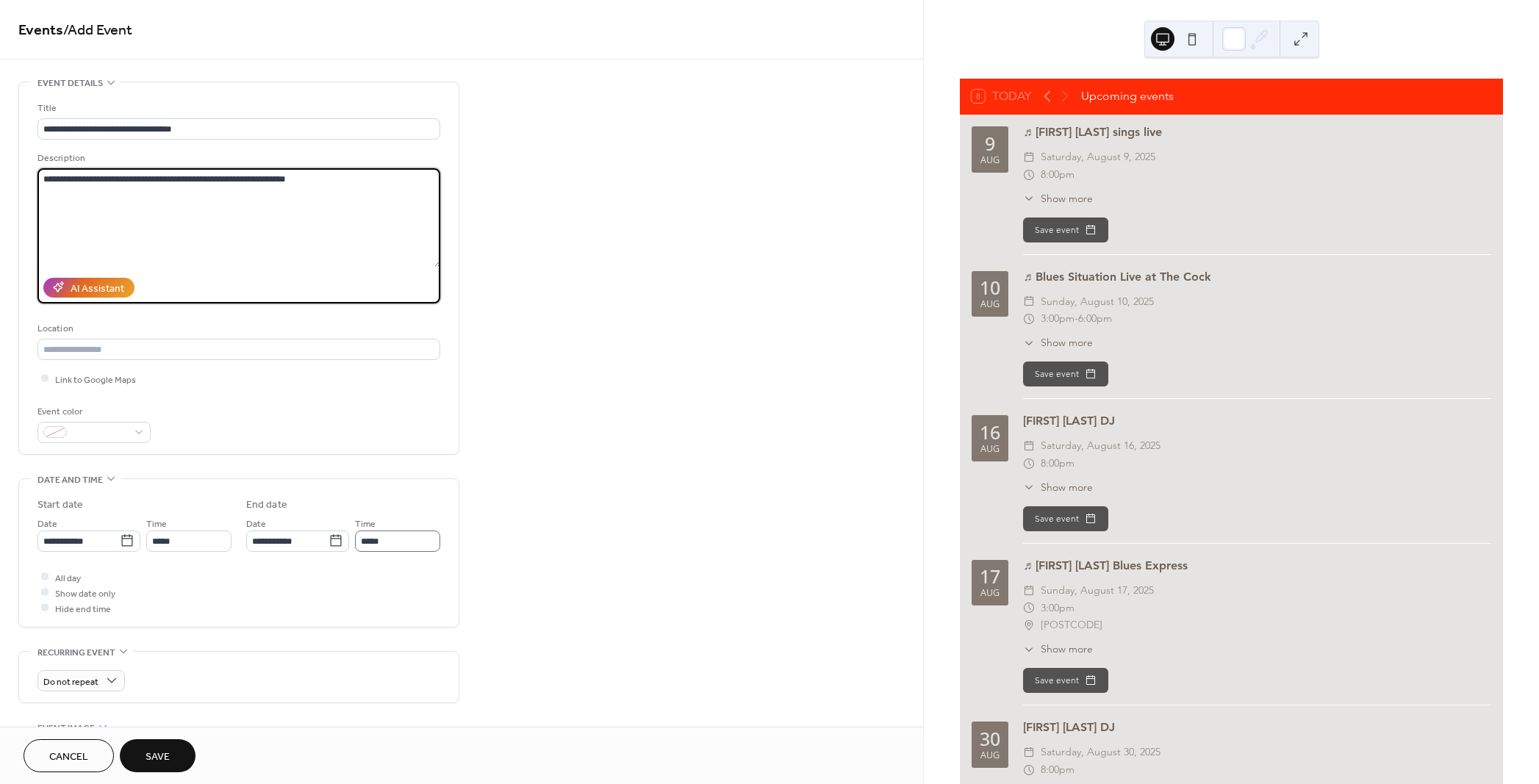 type on "**********" 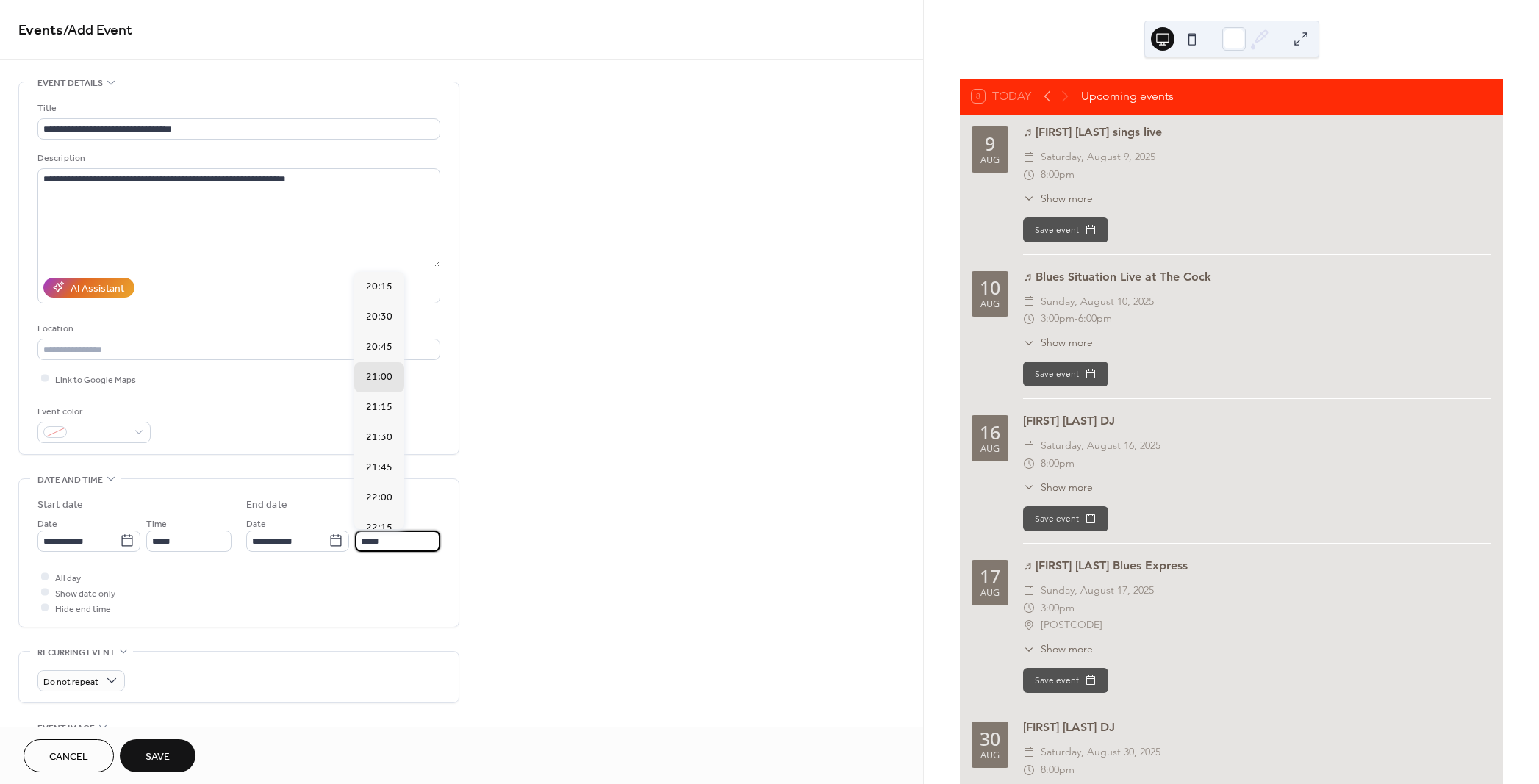 drag, startPoint x: 396, startPoint y: 538, endPoint x: 352, endPoint y: 536, distance: 44.045431 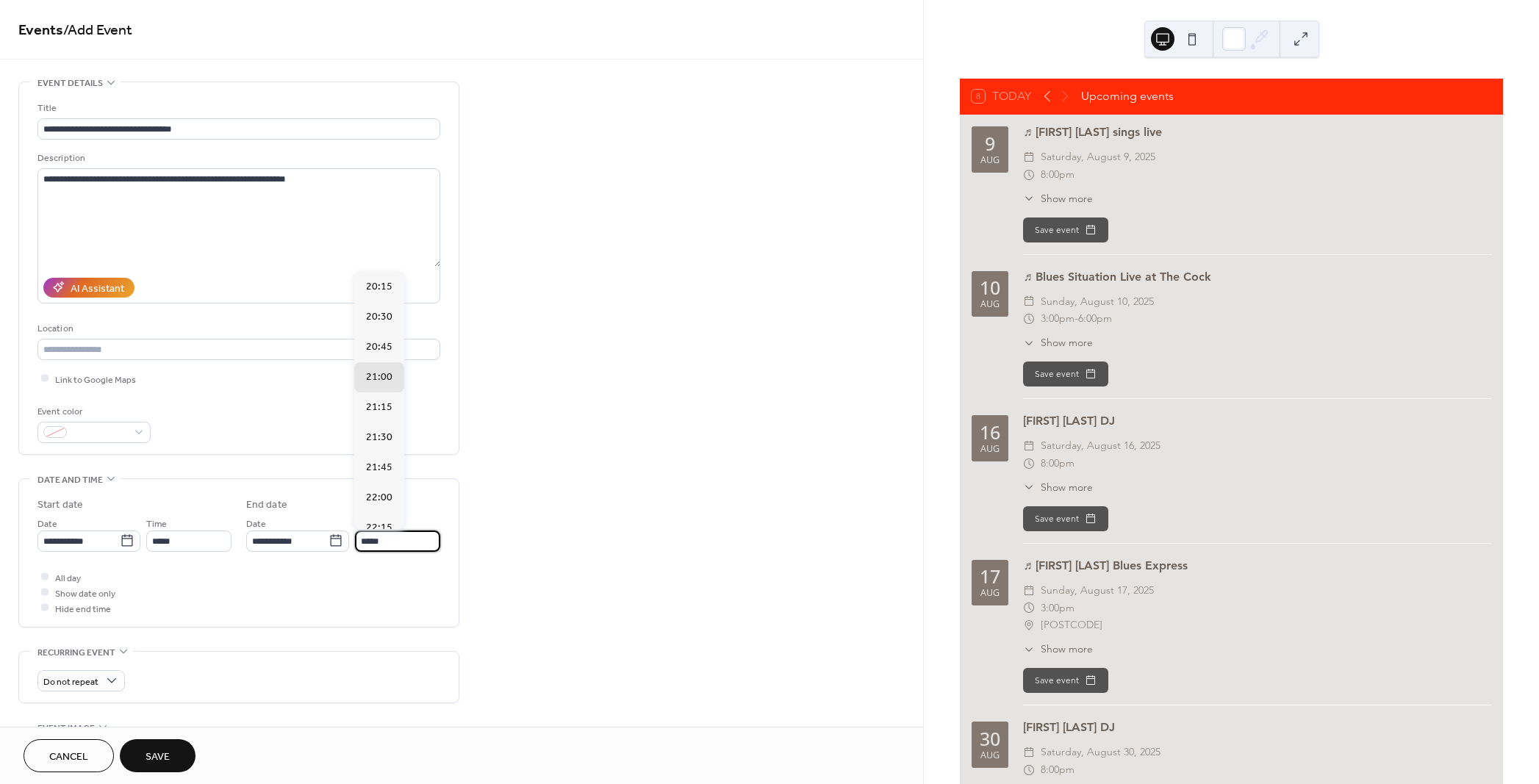 click on "**********" at bounding box center [343, 533] 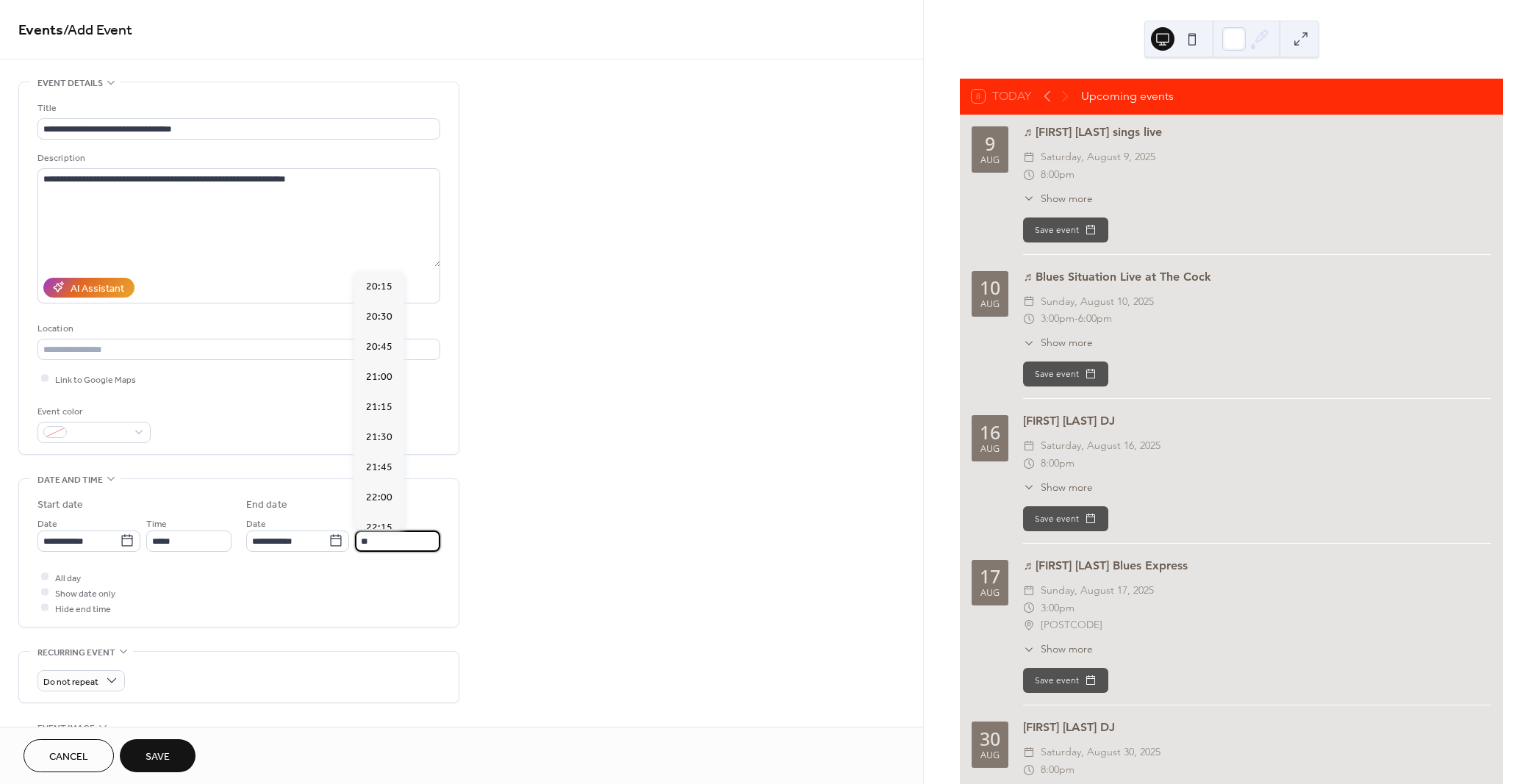 scroll, scrollTop: 190, scrollLeft: 0, axis: vertical 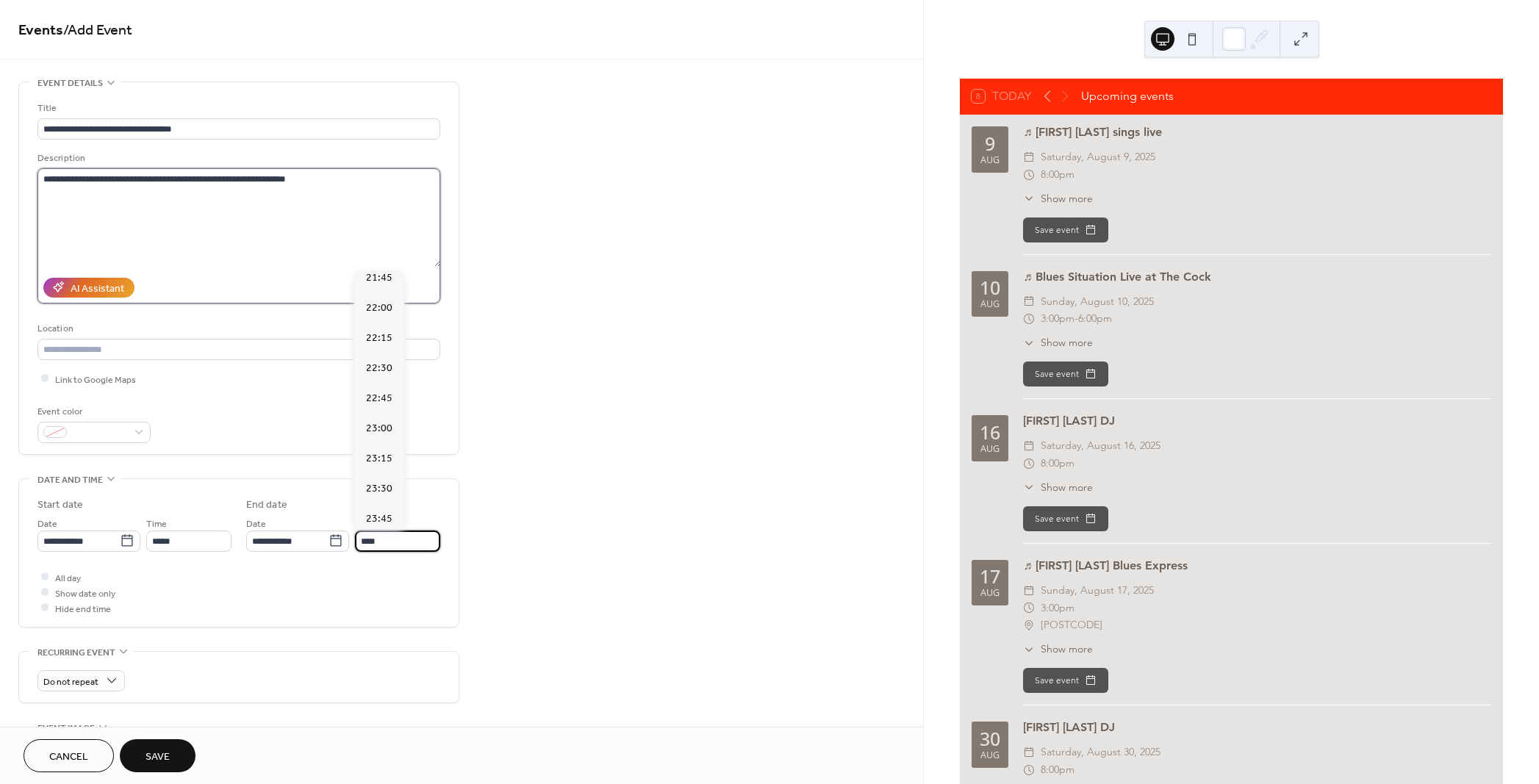 type on "*****" 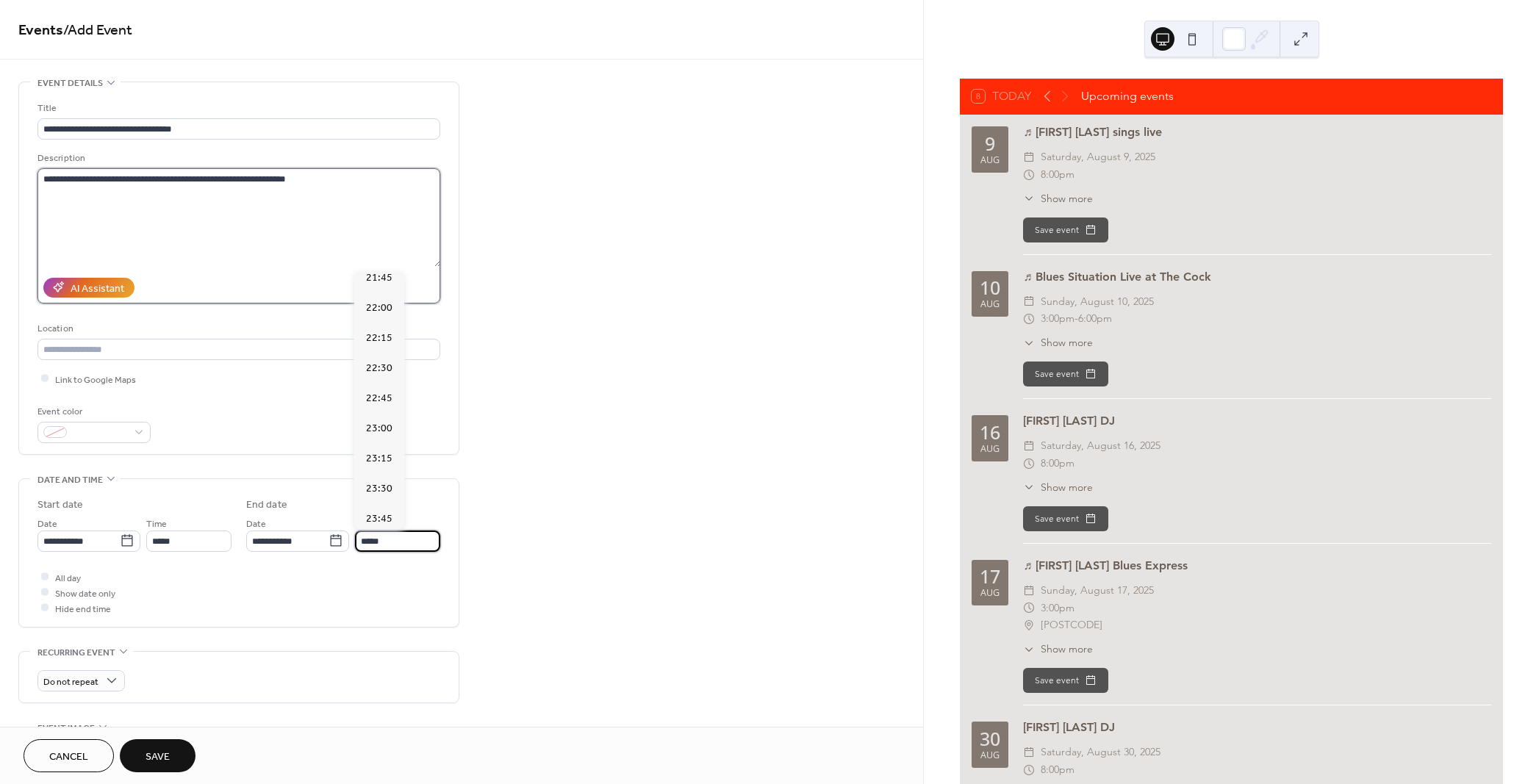 click on "**********" at bounding box center (239, 217) 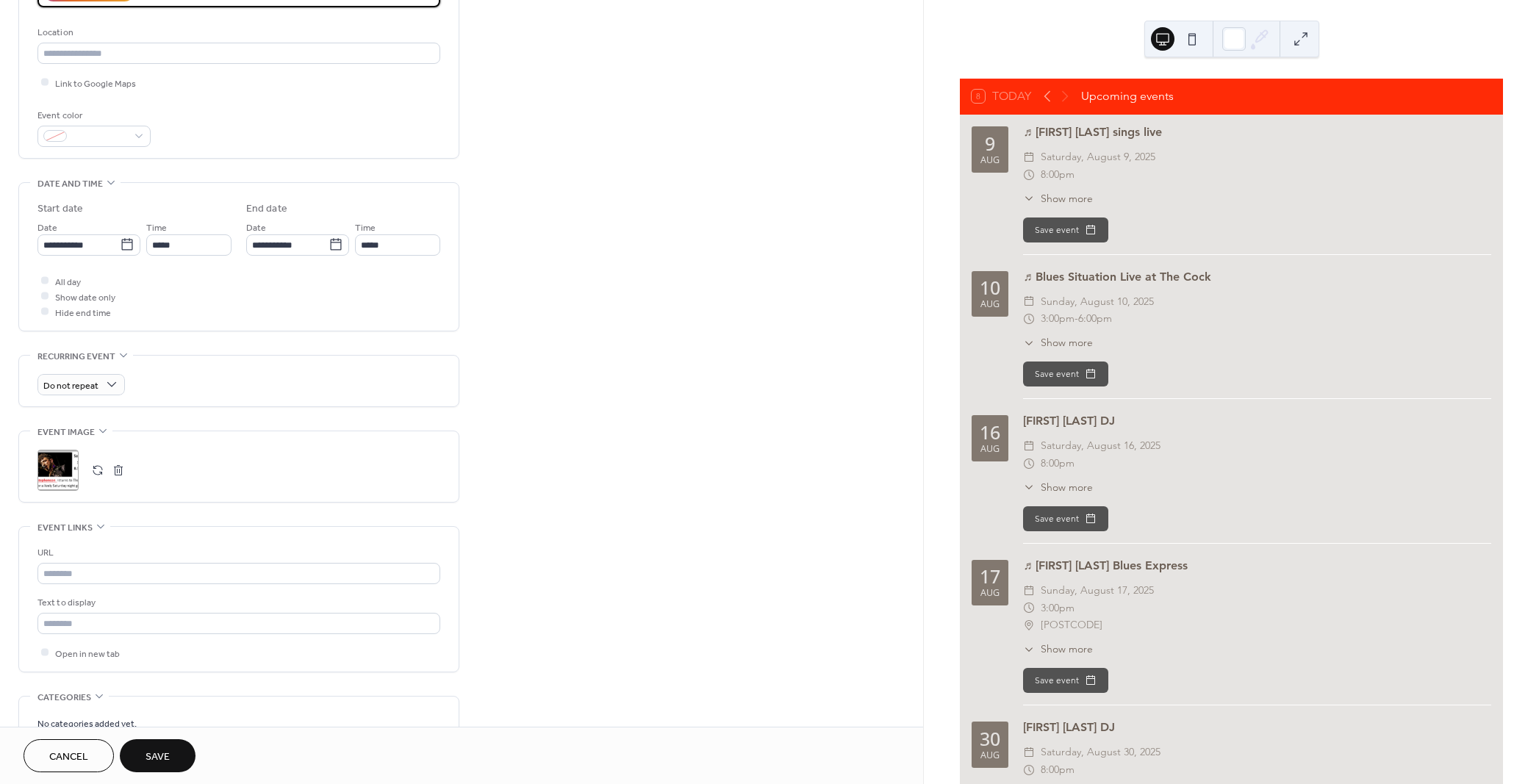 scroll, scrollTop: 471, scrollLeft: 0, axis: vertical 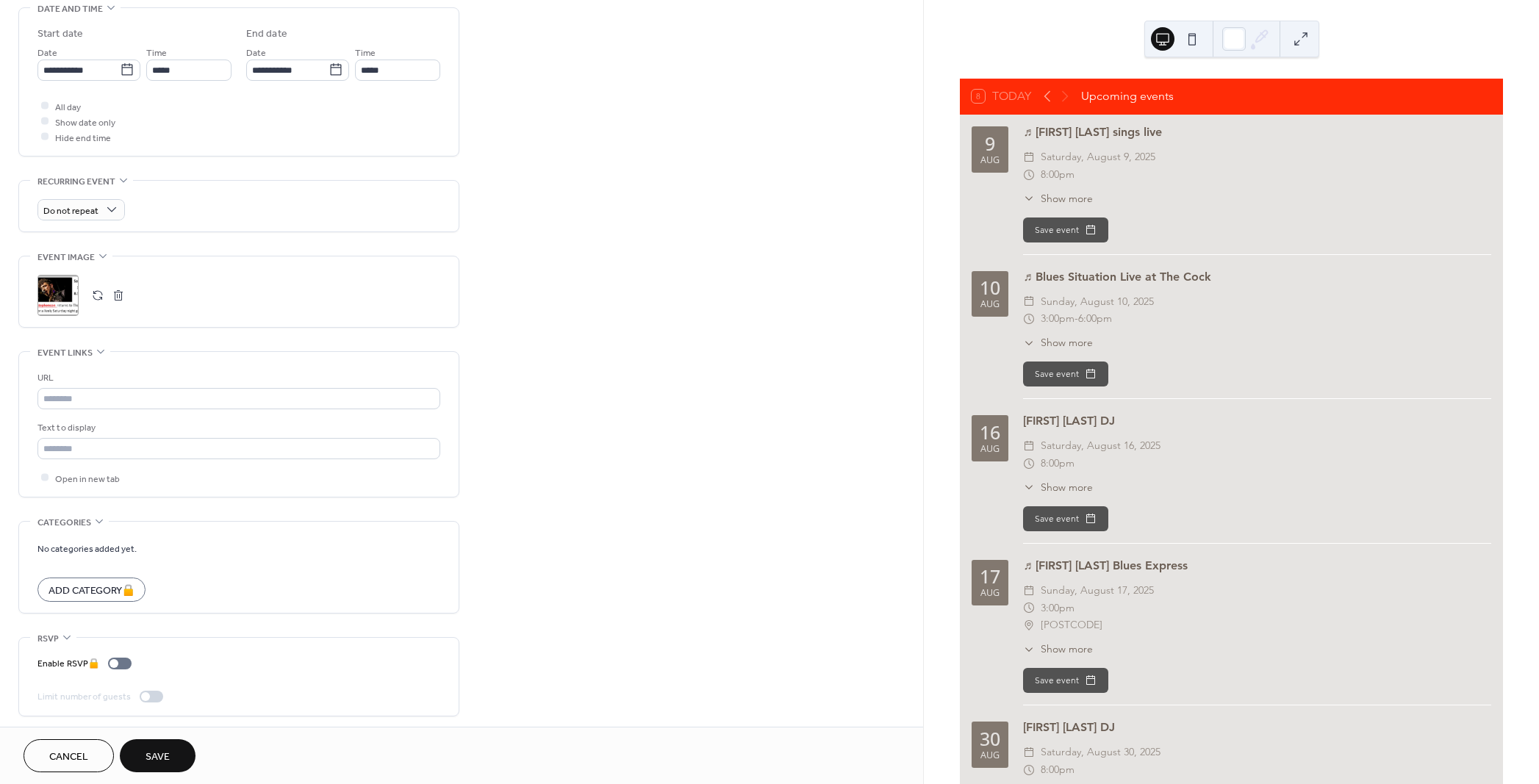 click on "Save" at bounding box center [157, 757] 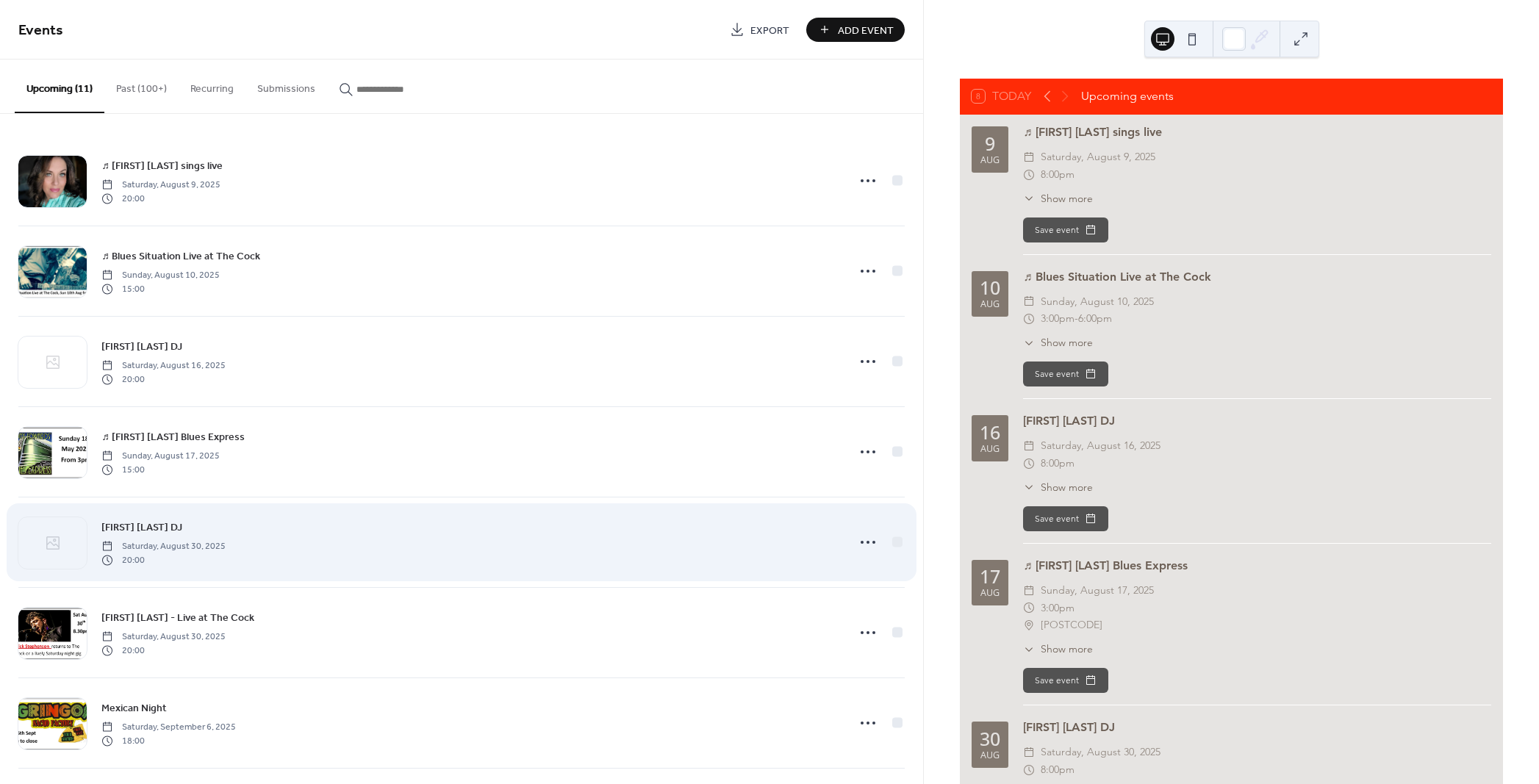 click on "[FIRST] [LAST] DJ    [DAY], [MONTH] [DAY_NUMBER], [YEAR] [TIME]" at bounding box center [470, 542] 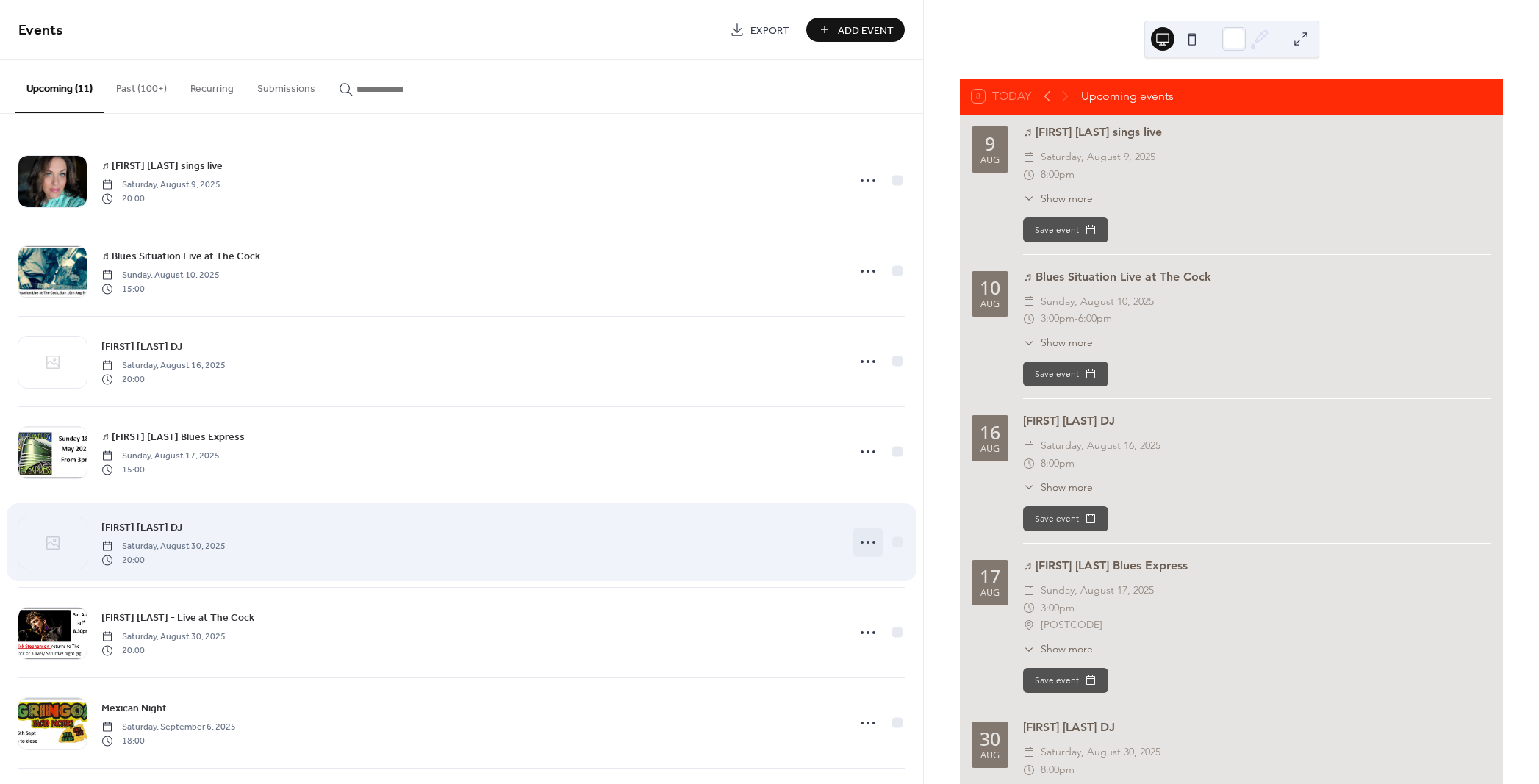 click 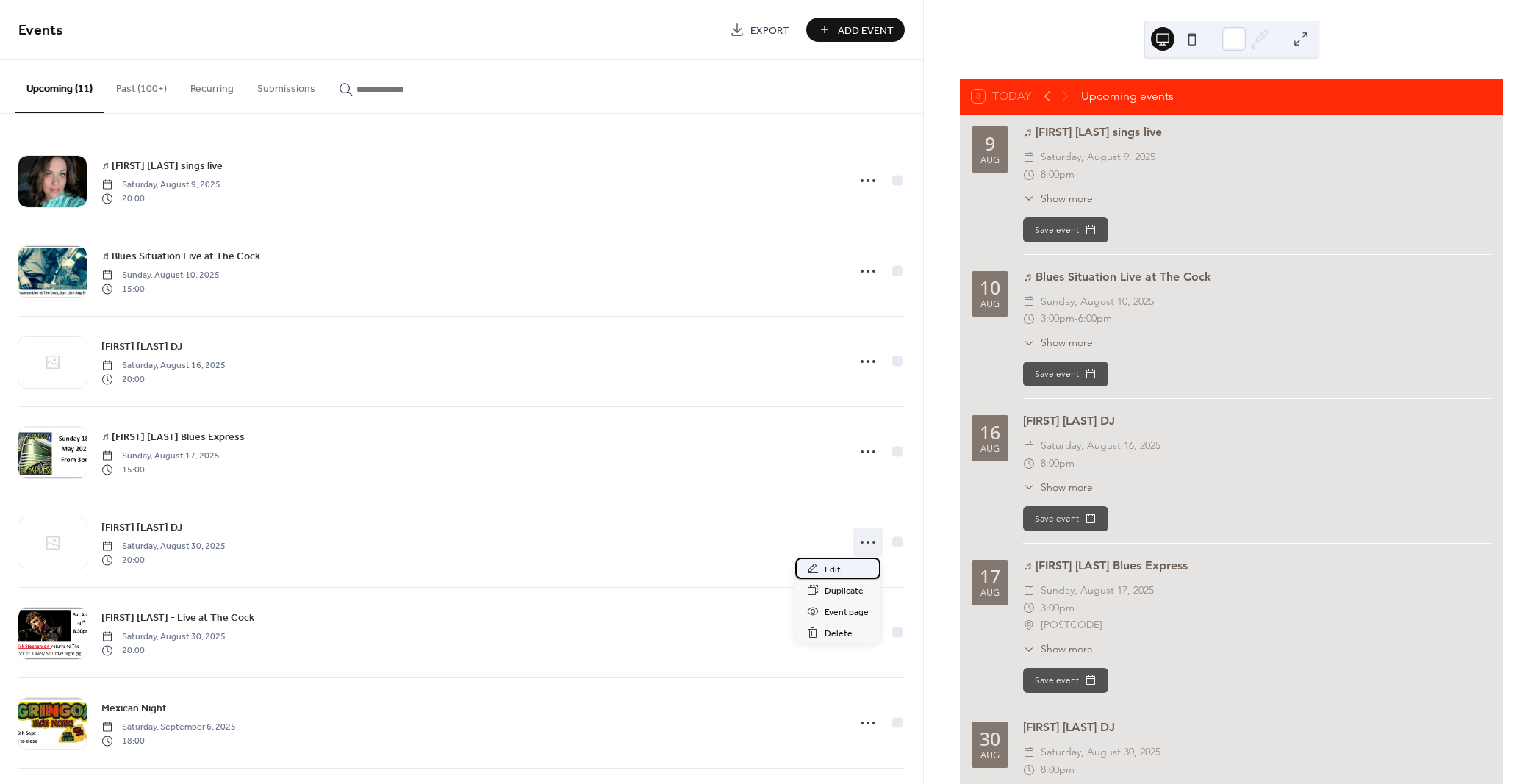 click on "Edit" at bounding box center (838, 568) 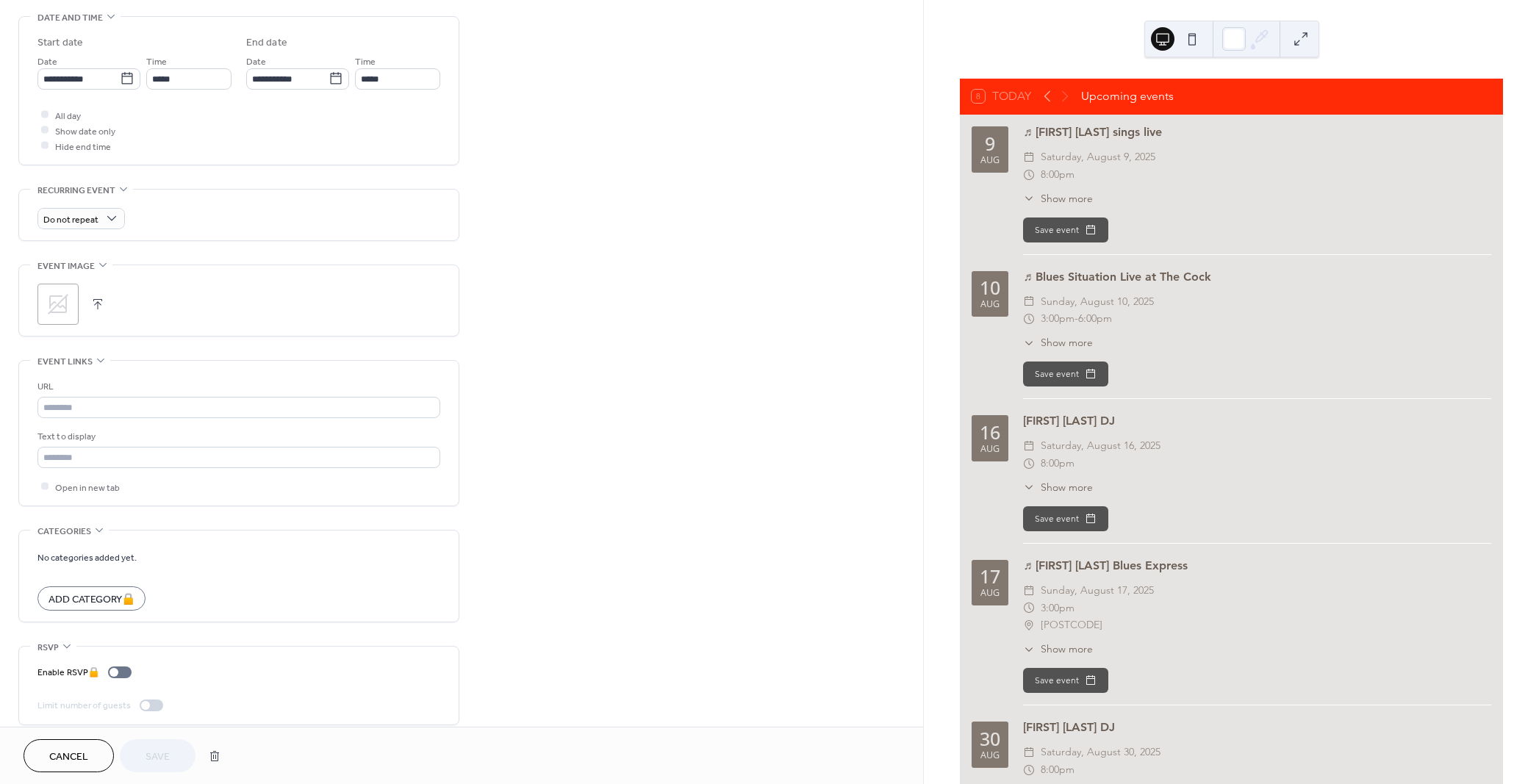 scroll, scrollTop: 471, scrollLeft: 0, axis: vertical 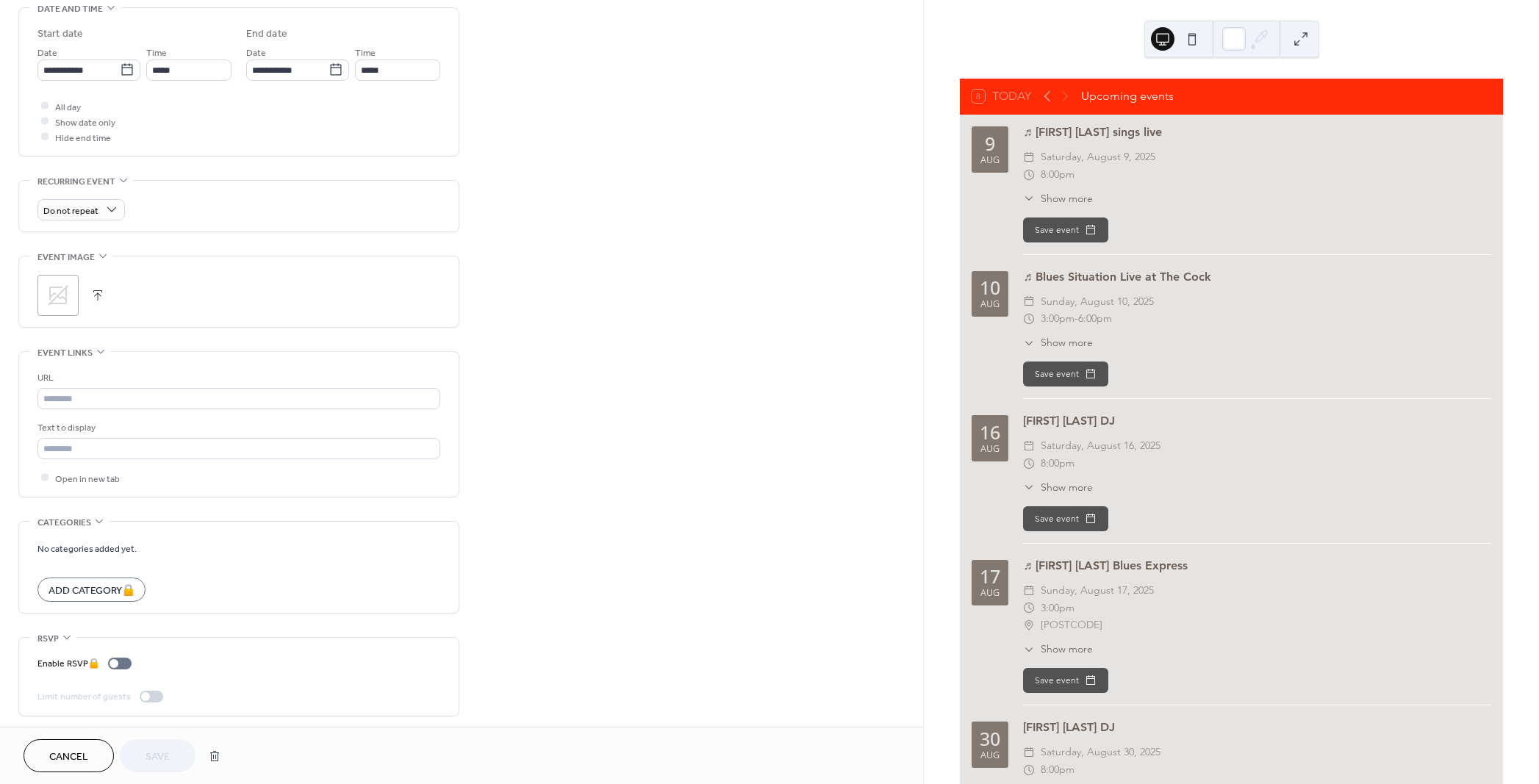 click on "Cancel" at bounding box center (68, 757) 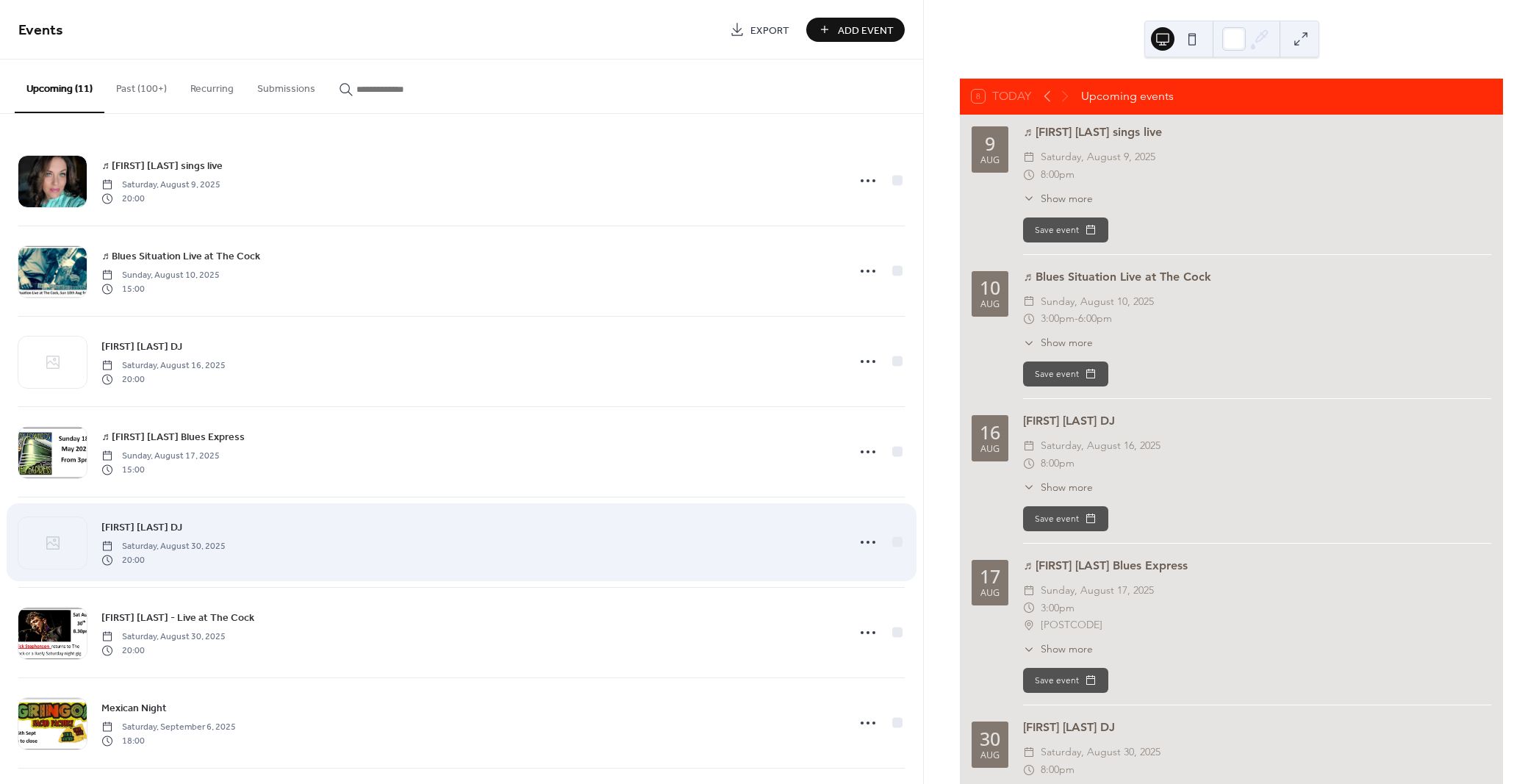 click on "[FIRST] [LAST] DJ    [DAY], [MONTH] [DAY_NUMBER], [YEAR] [TIME]" at bounding box center [470, 542] 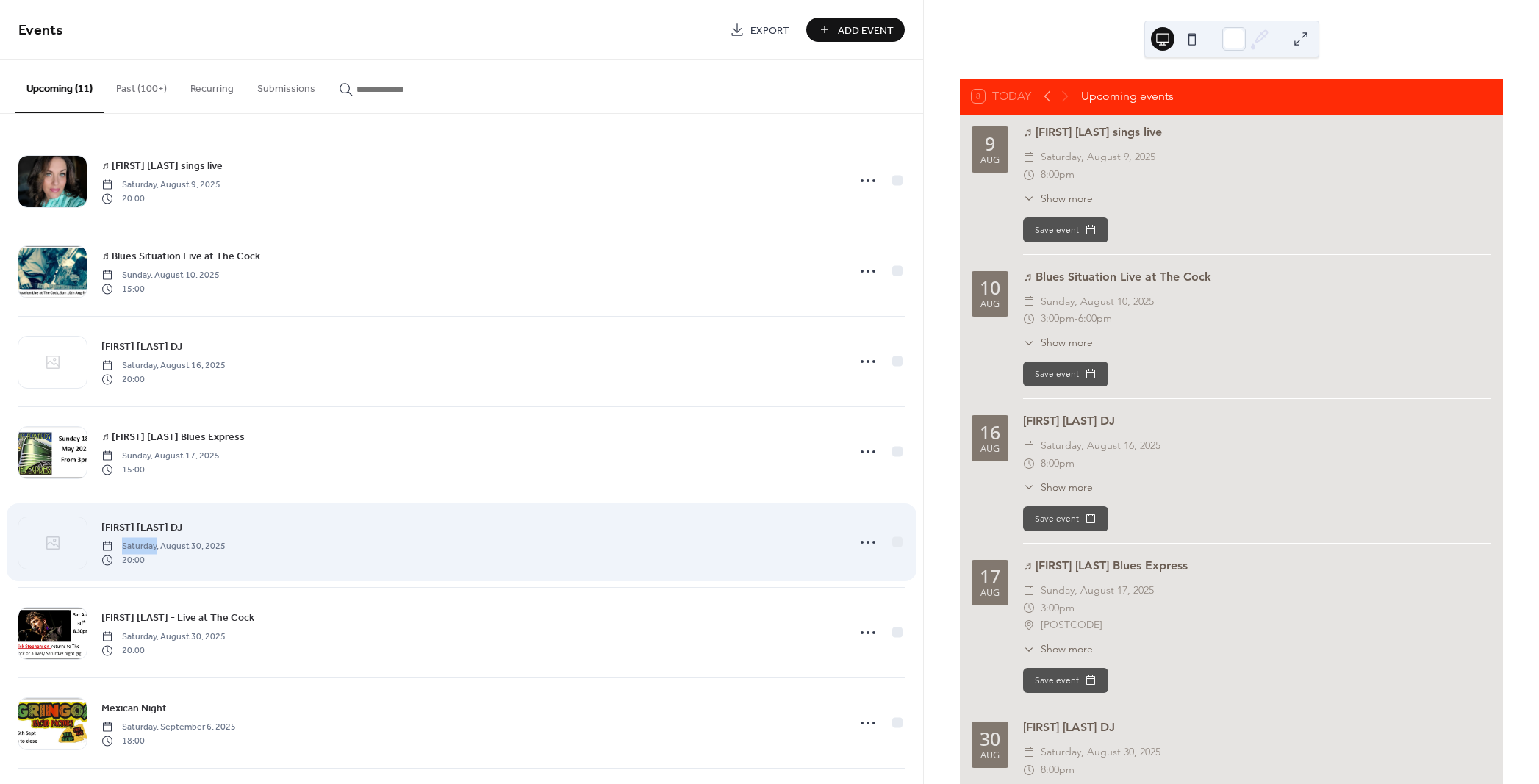 click on "[FIRST] [LAST] DJ    [DAY], [MONTH] [DAY_NUMBER], [YEAR] [TIME]" at bounding box center [470, 542] 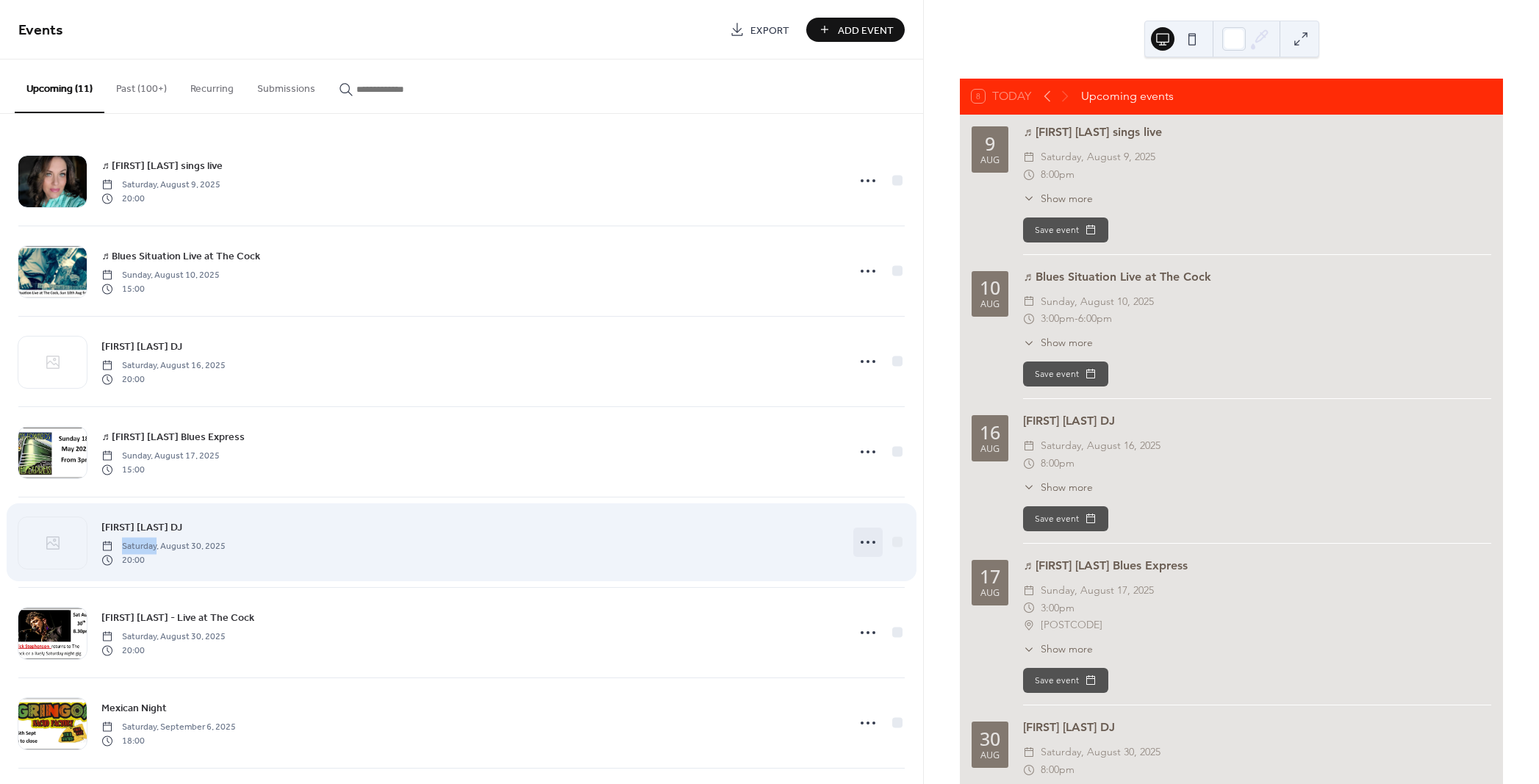 click 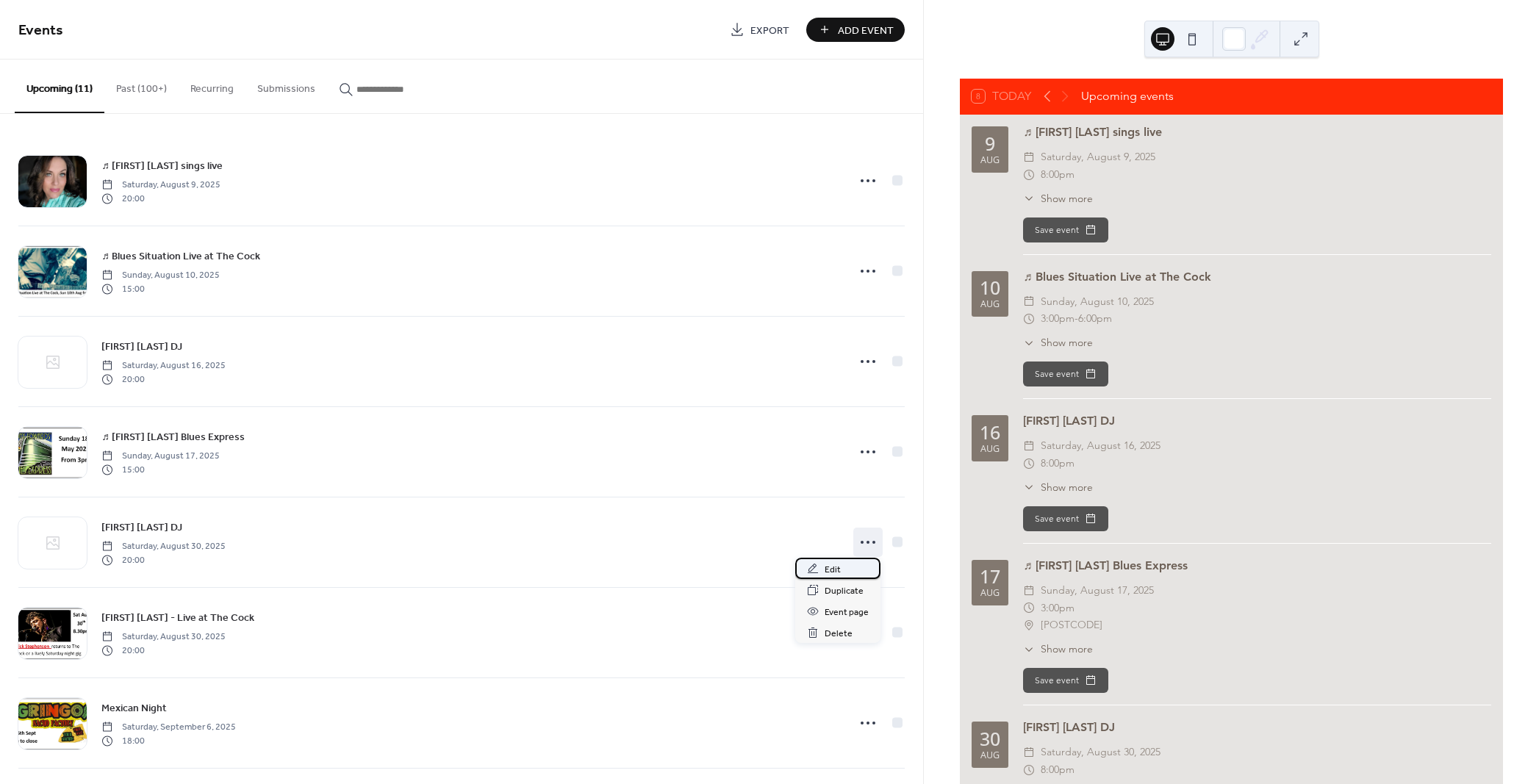 click on "Edit" at bounding box center (833, 569) 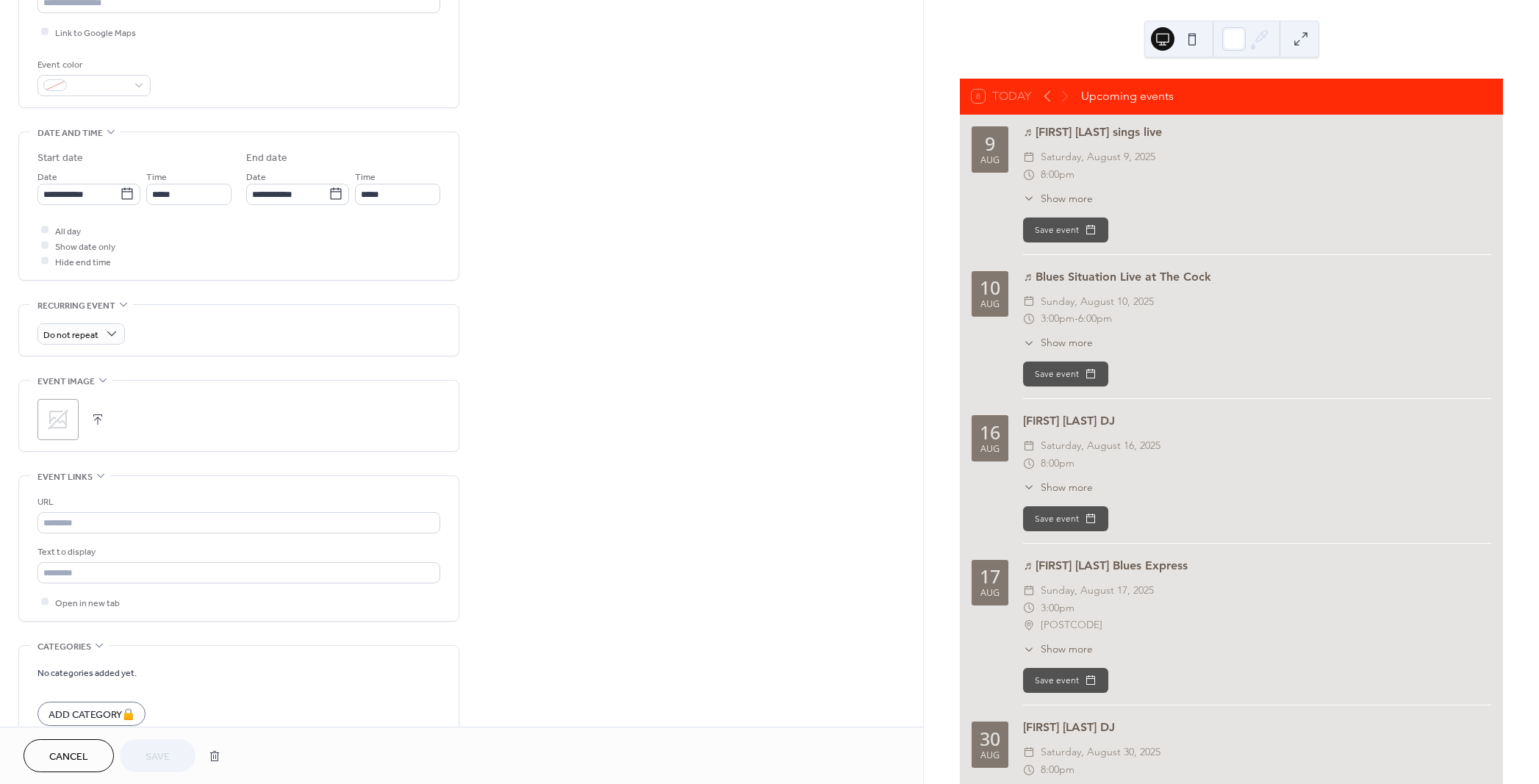 scroll, scrollTop: 356, scrollLeft: 0, axis: vertical 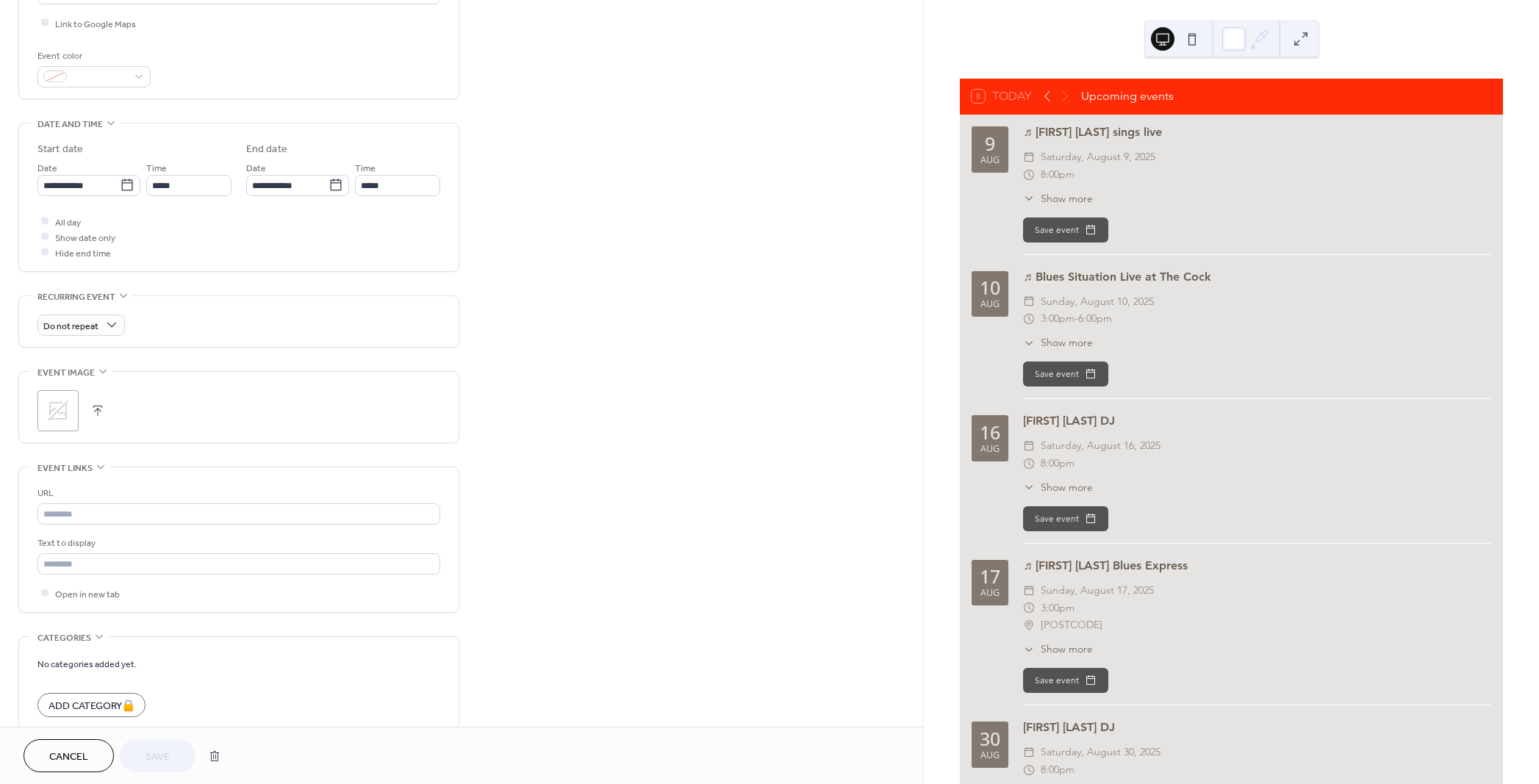 click on "Cancel" at bounding box center [68, 757] 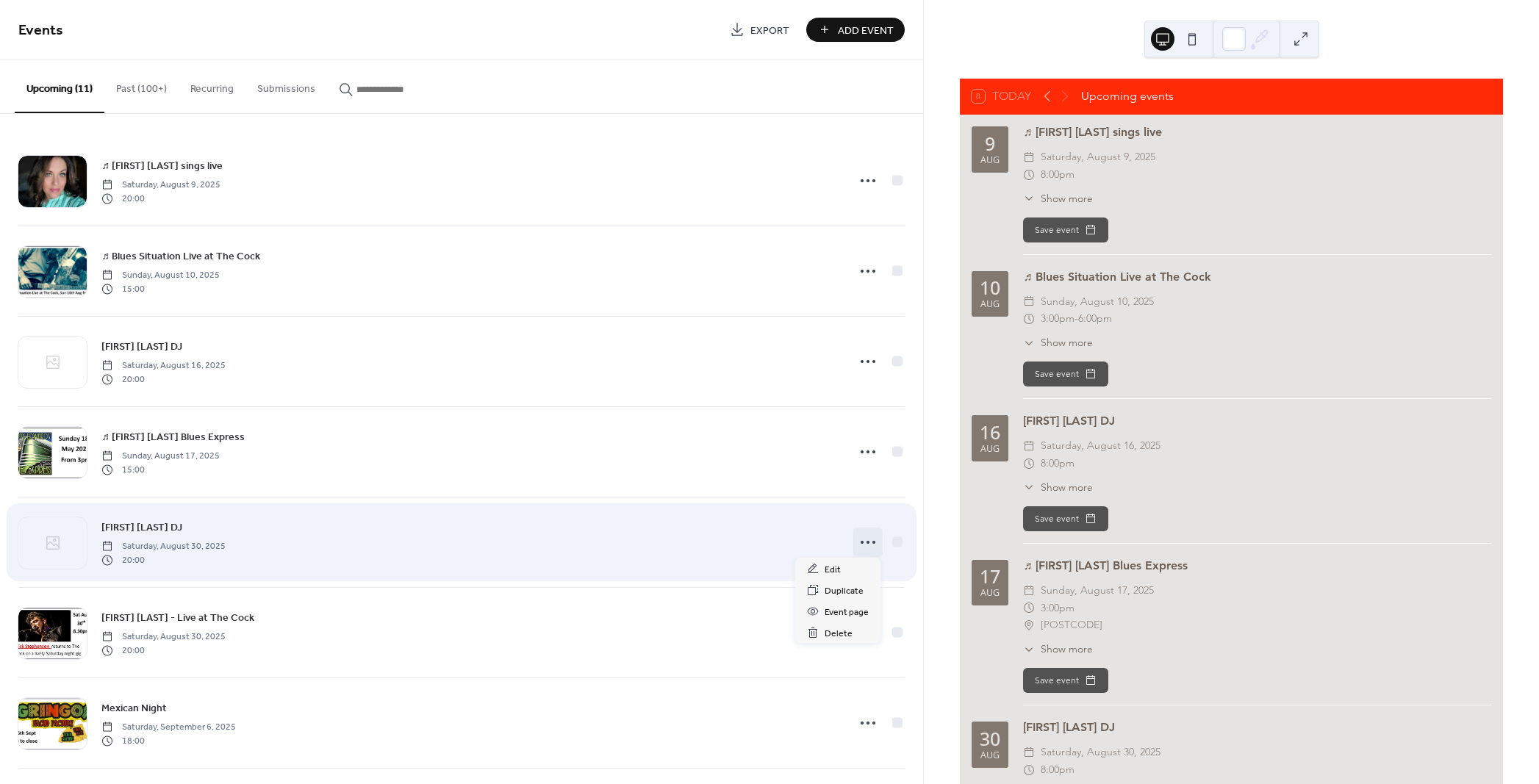 click 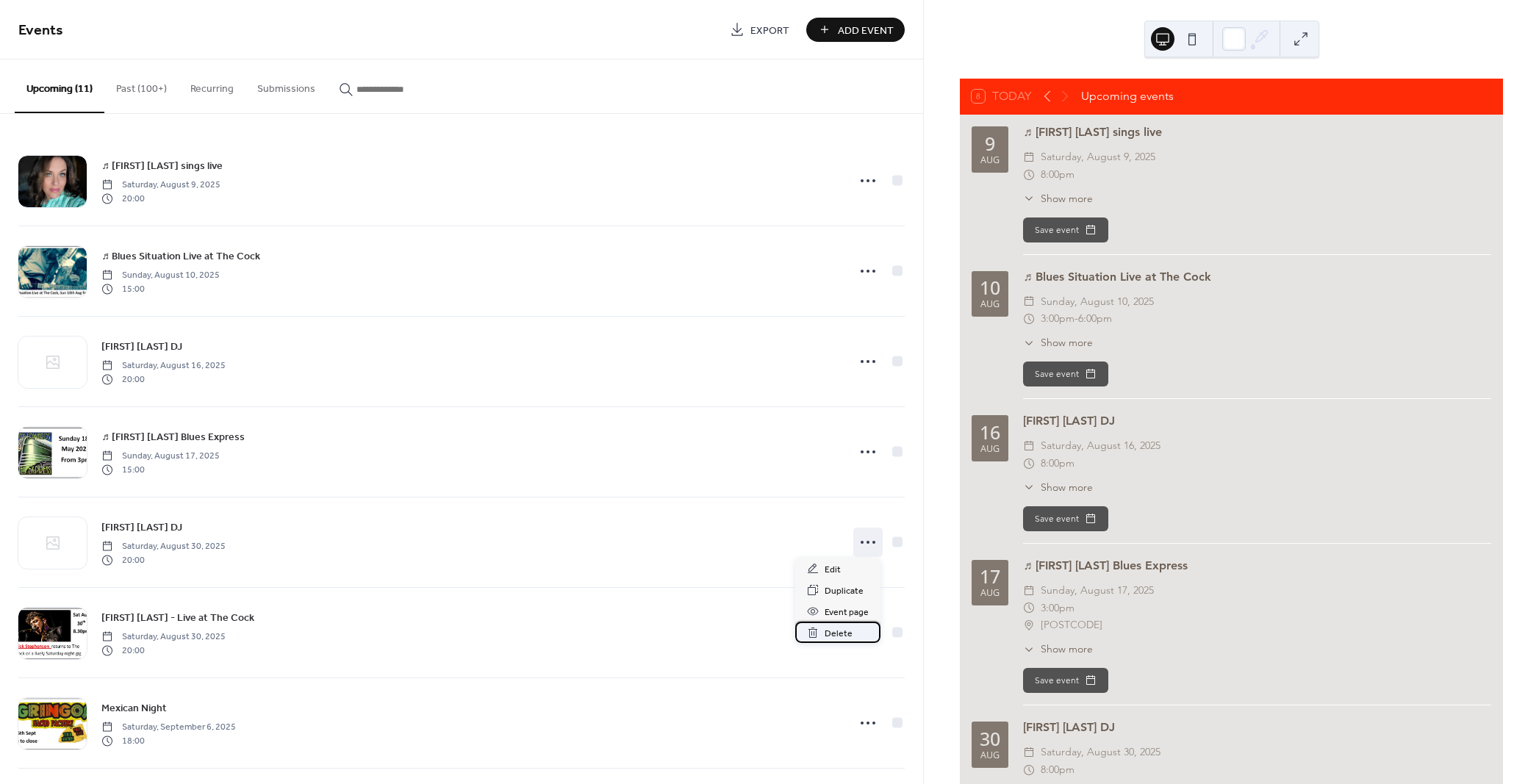 click on "Delete" at bounding box center (839, 633) 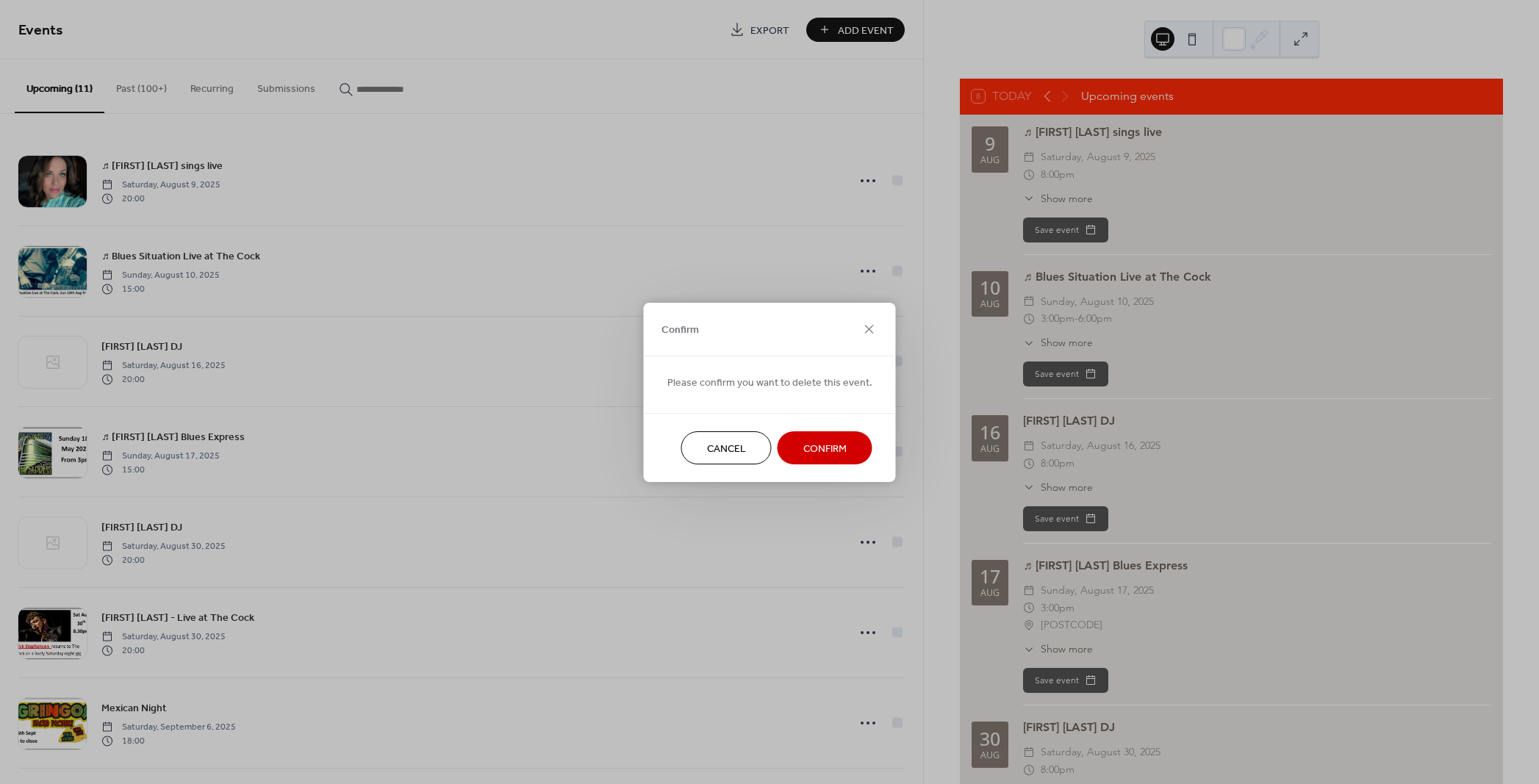click on "Confirm" at bounding box center [825, 448] 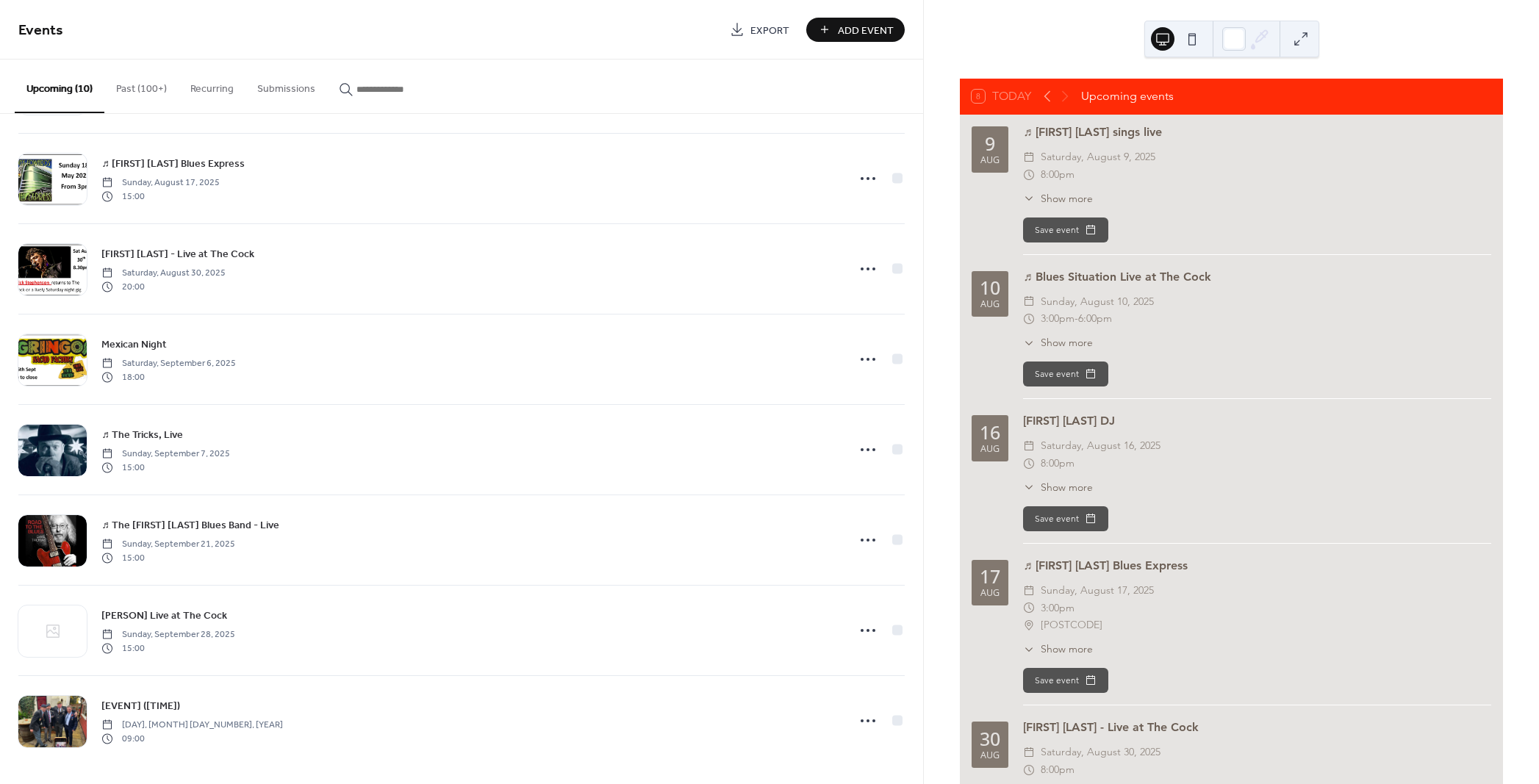 scroll, scrollTop: 0, scrollLeft: 0, axis: both 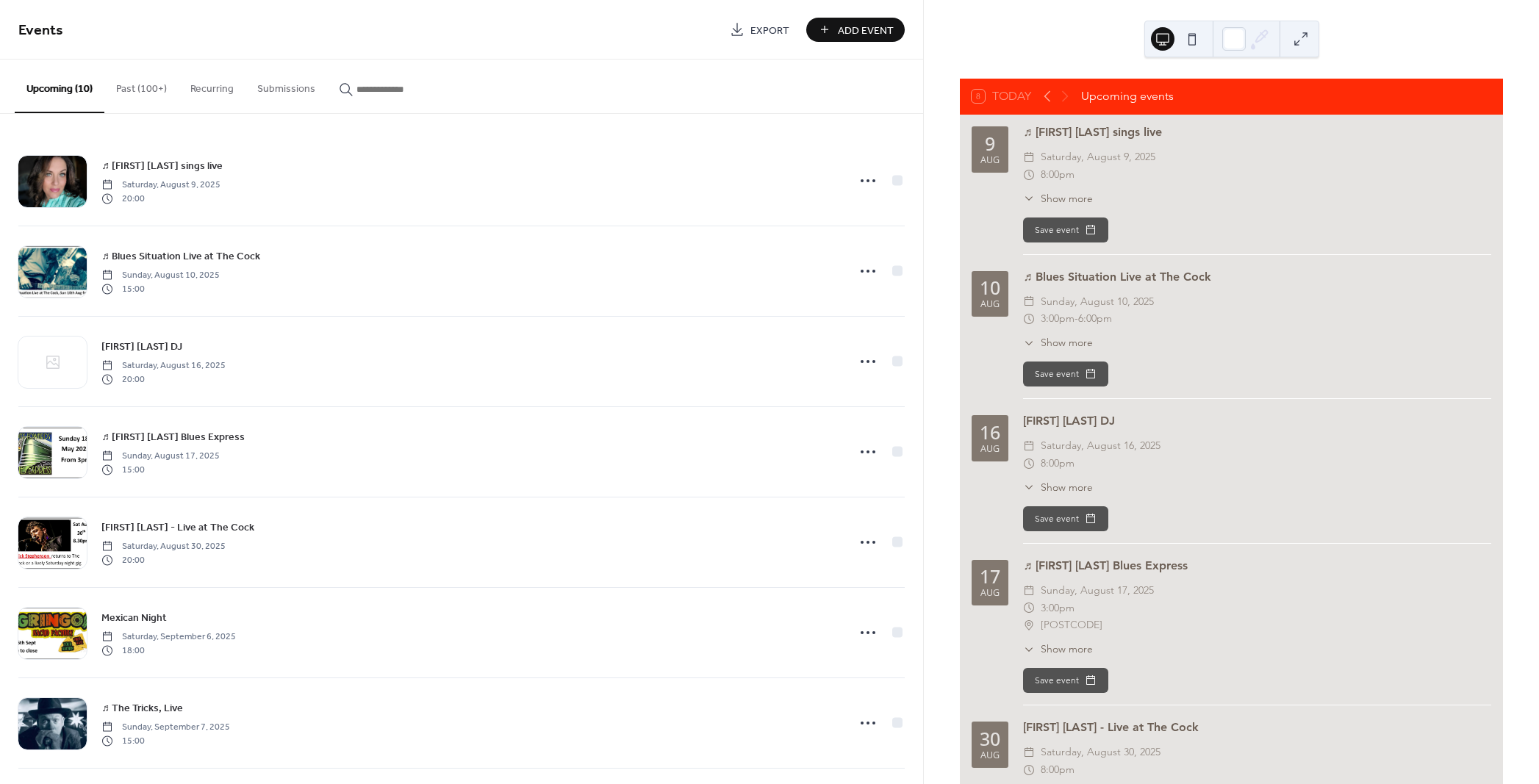 click on "[DAY], [MONTH] [DAY_NUMBER], [YEAR]" at bounding box center [1257, 157] 